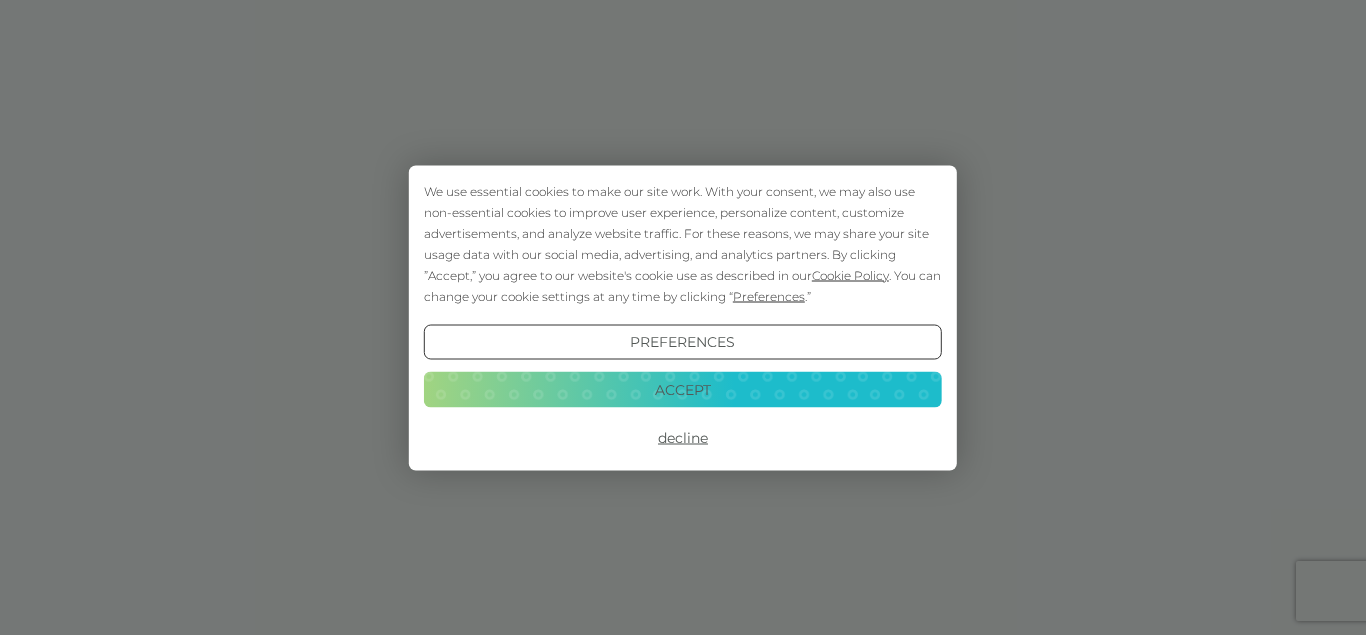 scroll, scrollTop: 0, scrollLeft: 0, axis: both 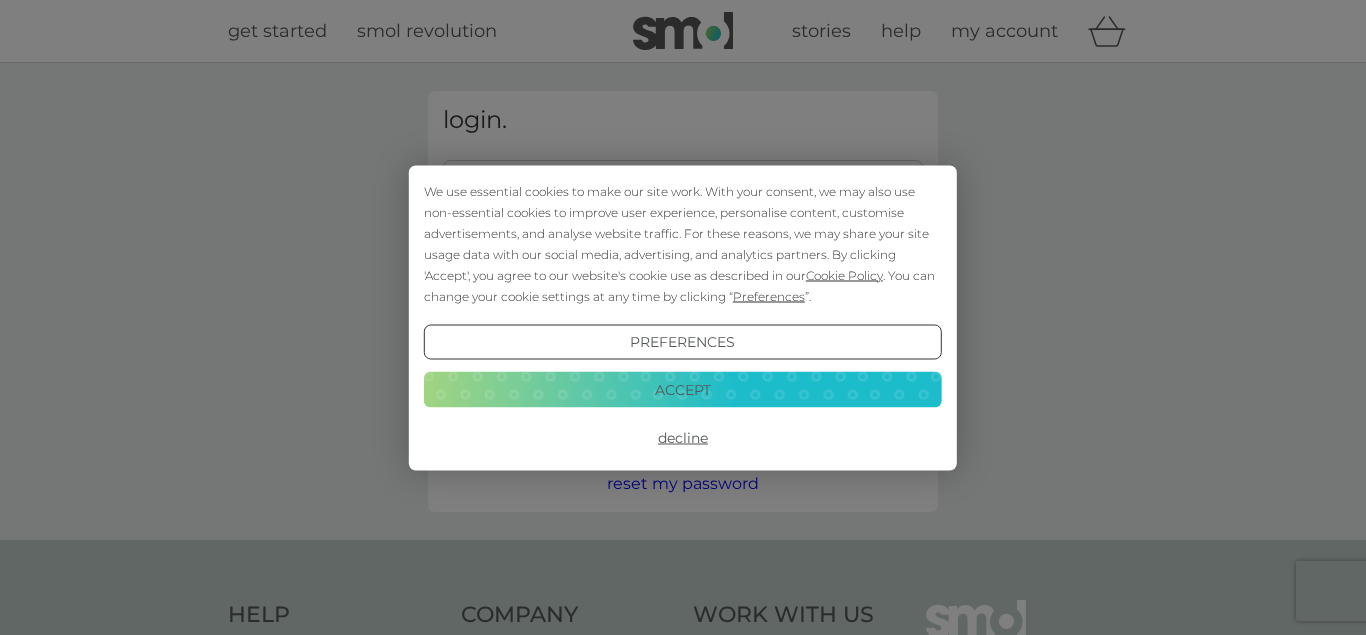 click on "Accept" at bounding box center [683, 390] 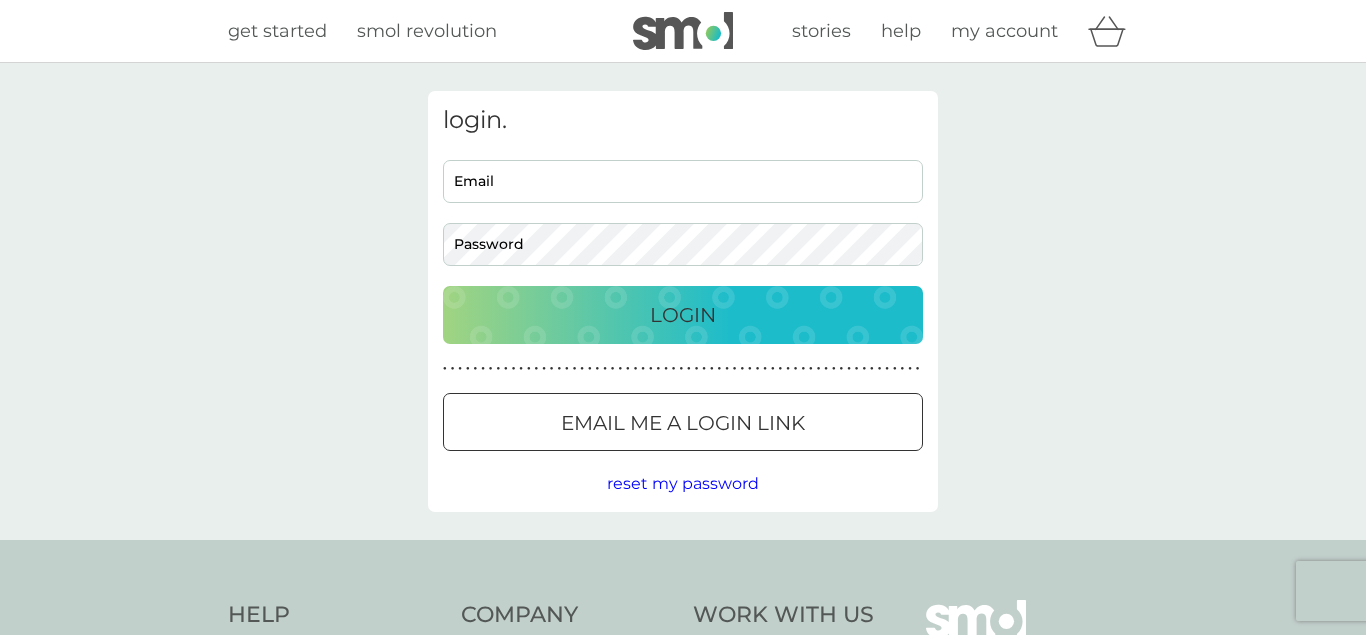 click on "Email" at bounding box center (683, 181) 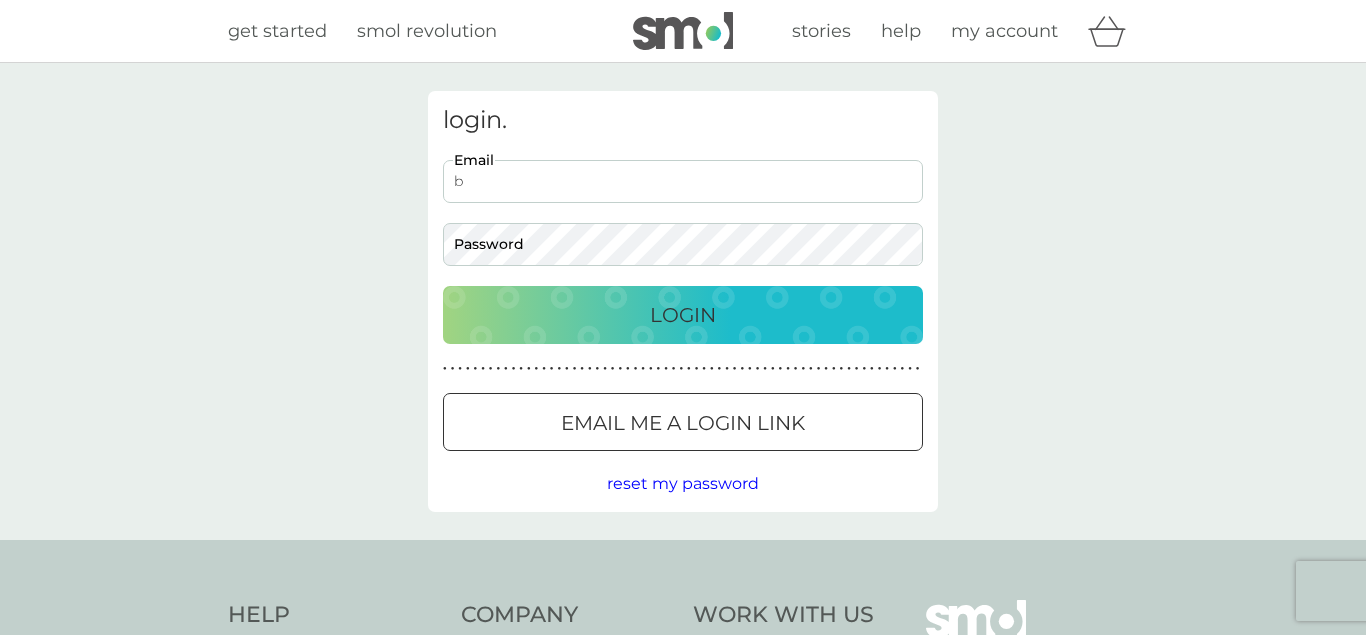 click on "b" at bounding box center (683, 181) 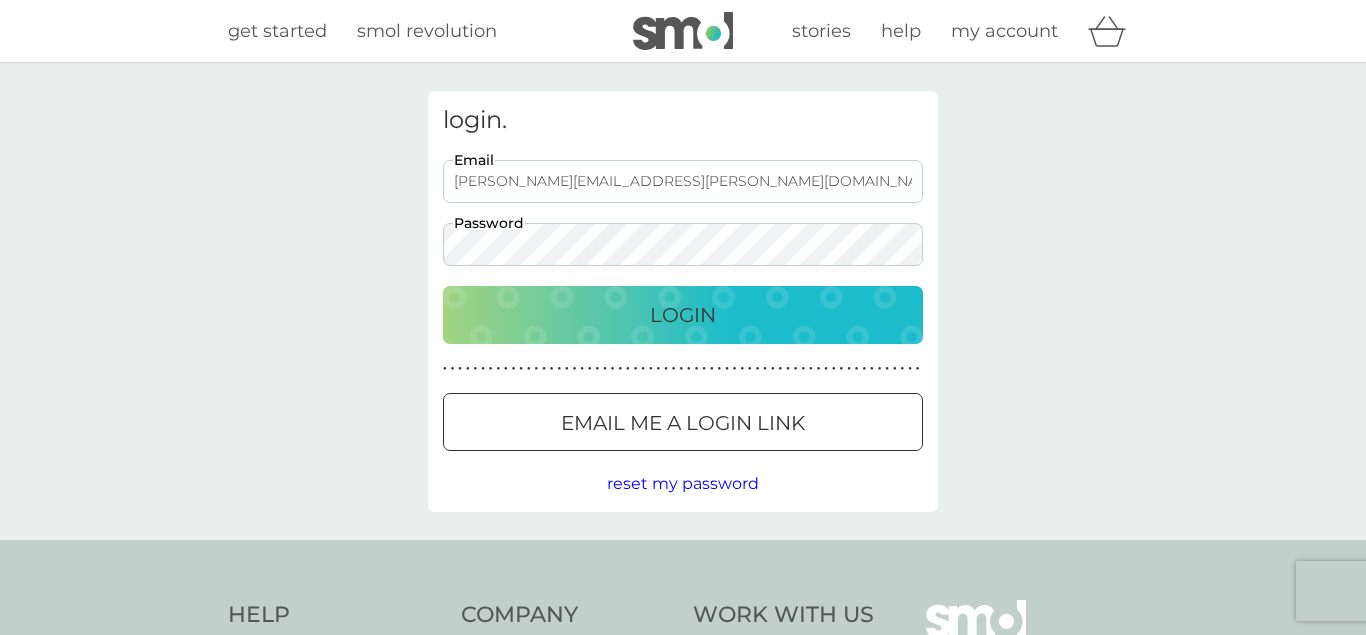 click on "Login" at bounding box center (683, 315) 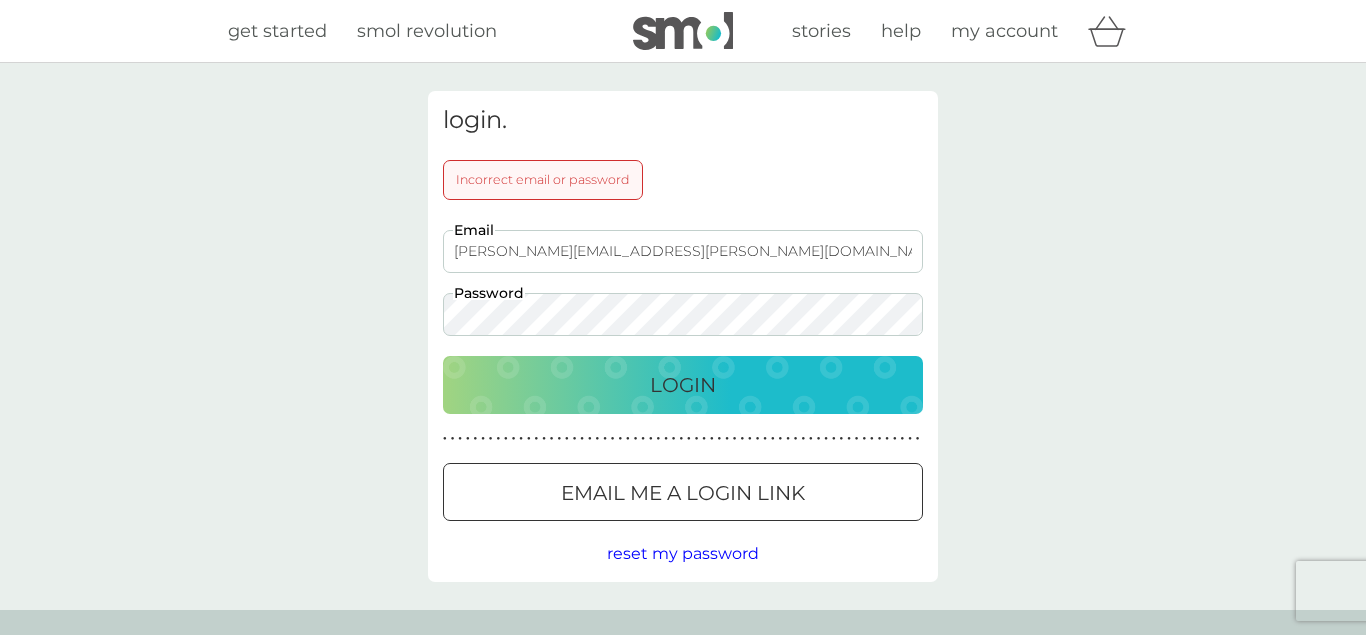 click on "jo-beth.chapman@live.co.uk Email Password" at bounding box center [683, 283] 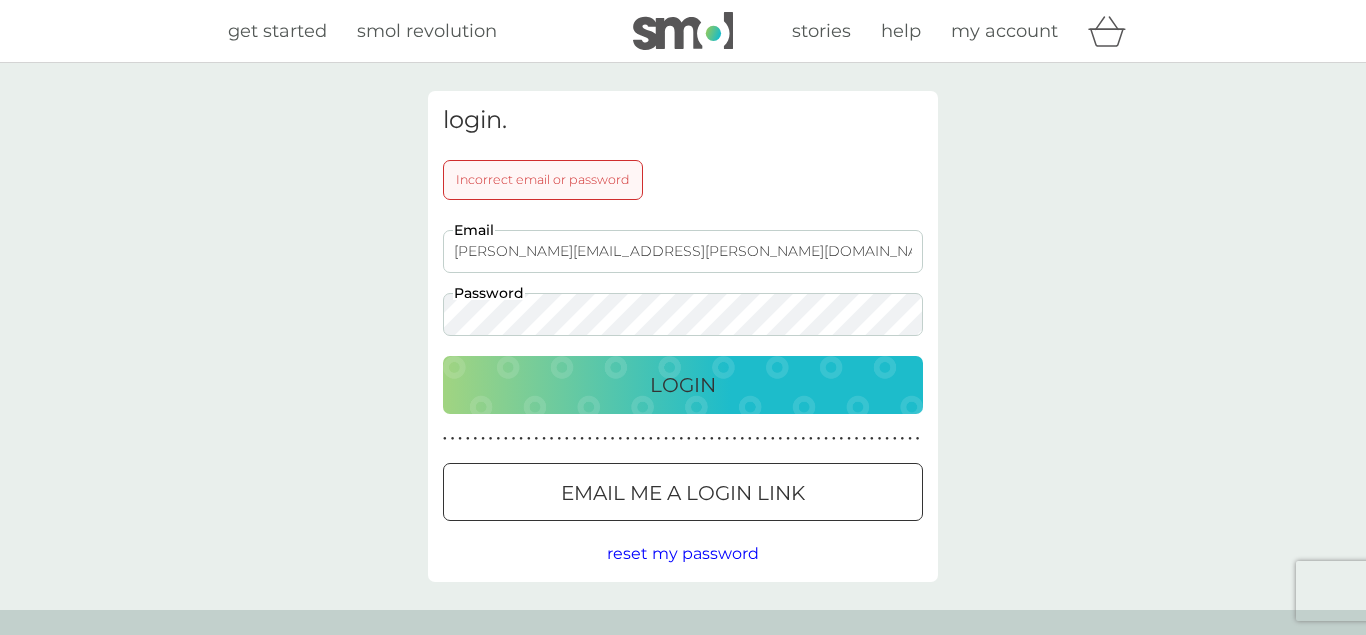 click on "Login" at bounding box center (683, 385) 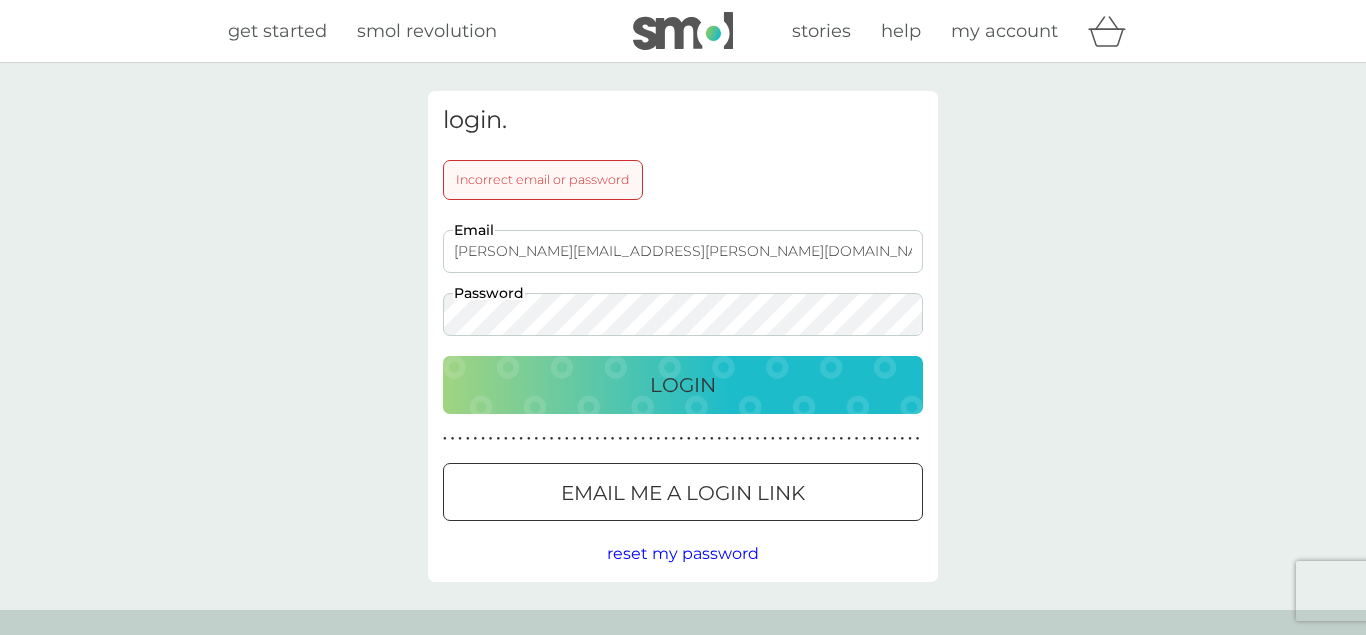 click on "jo-beth.chapman@live.co.uk Email Password" at bounding box center (683, 283) 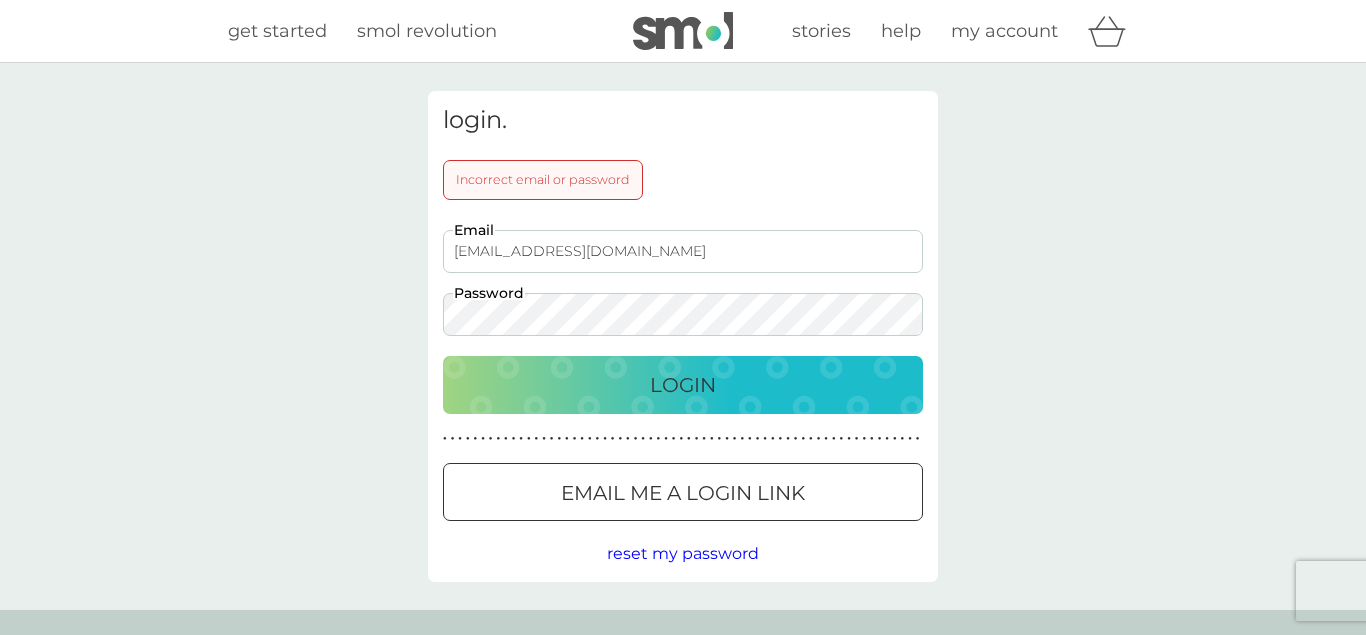 type on "bethanddrew@outlook.com" 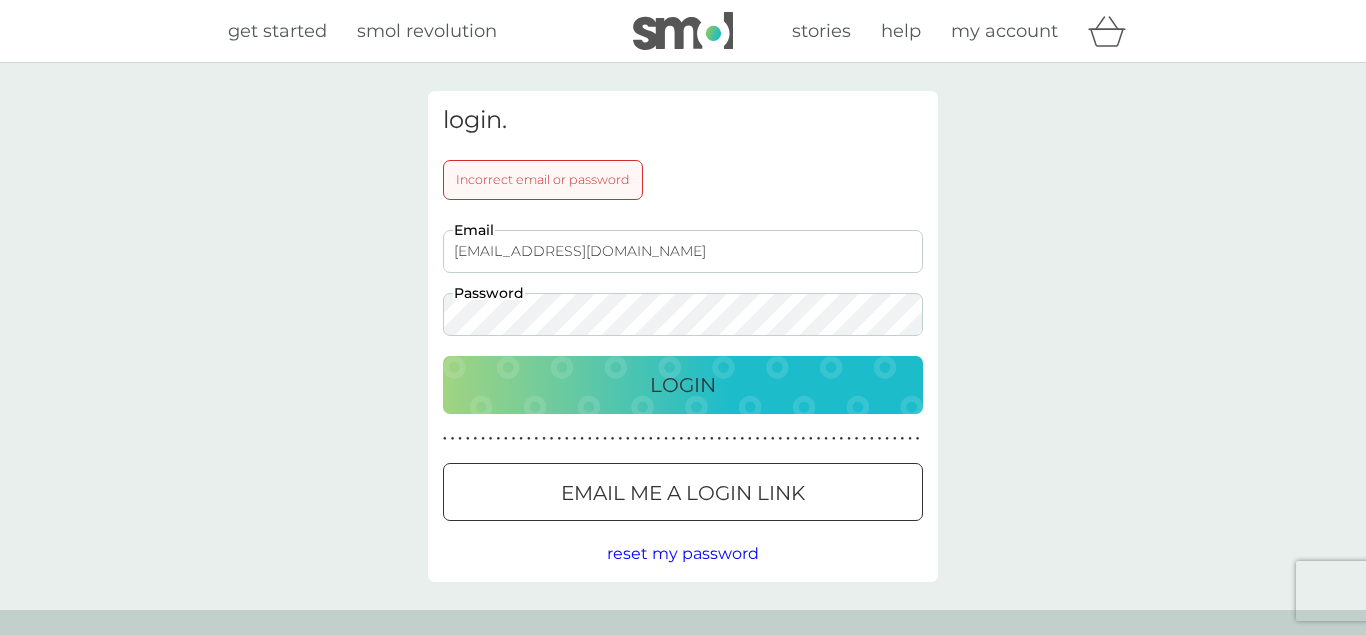 click on "Login" at bounding box center [683, 385] 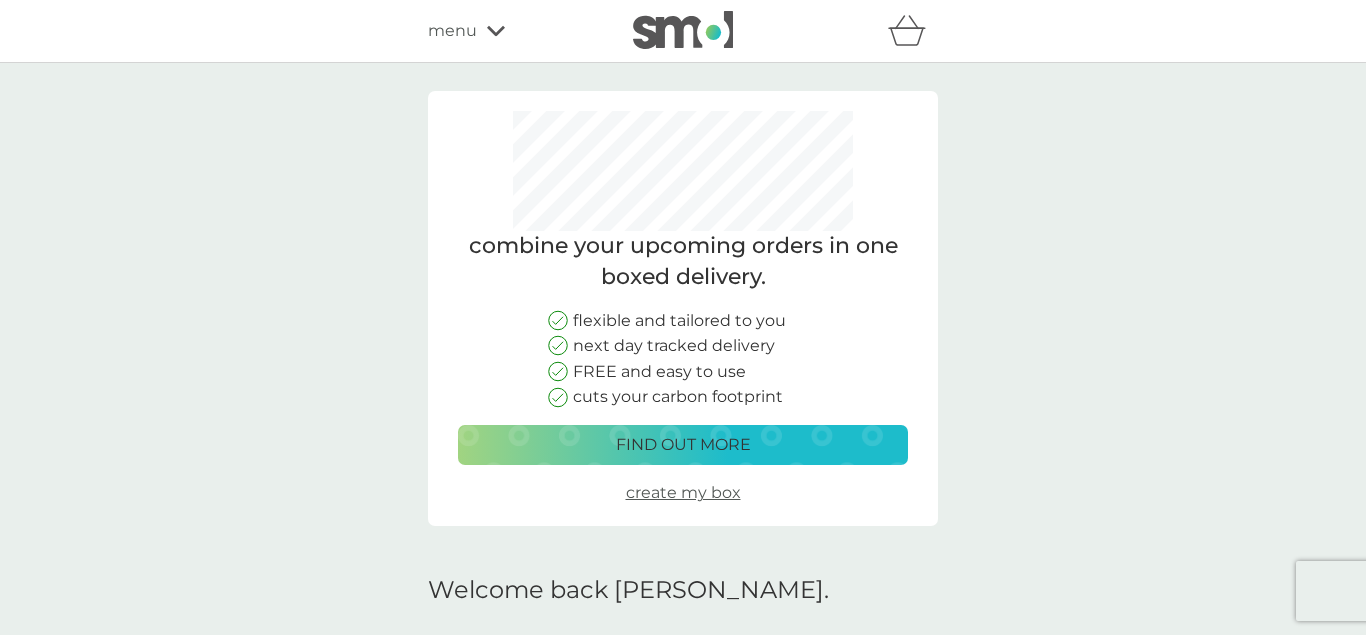 scroll, scrollTop: 0, scrollLeft: 0, axis: both 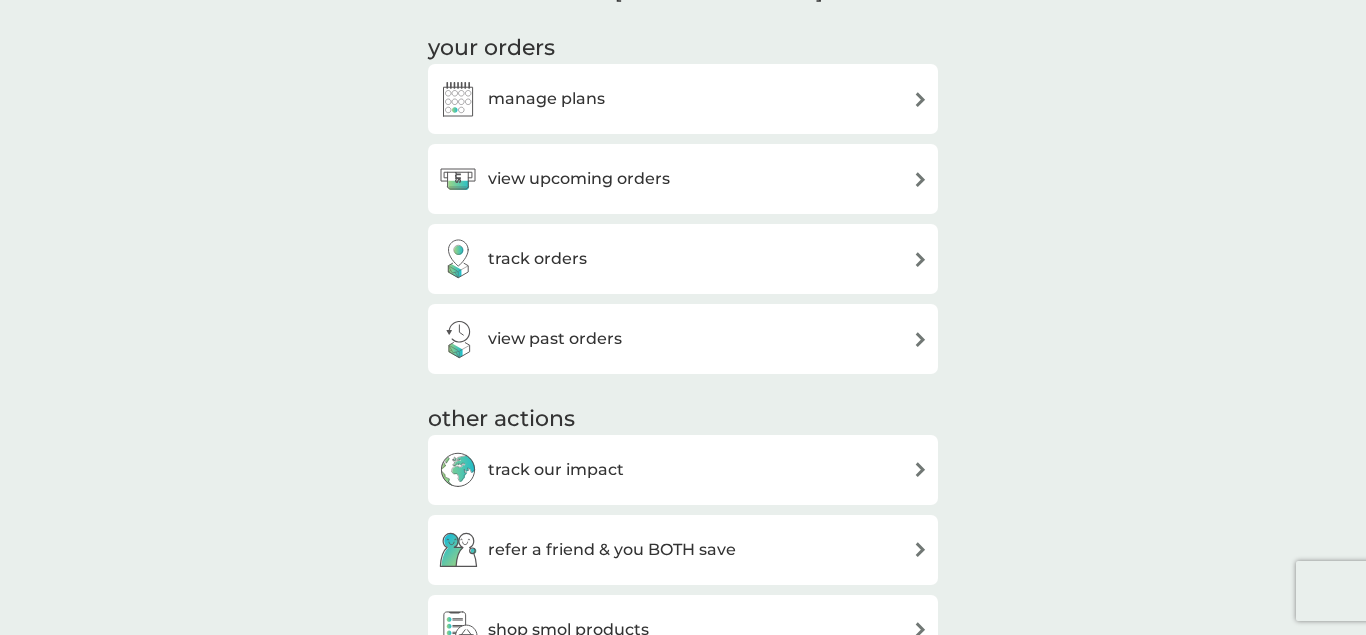 click on "view upcoming orders" at bounding box center (683, 179) 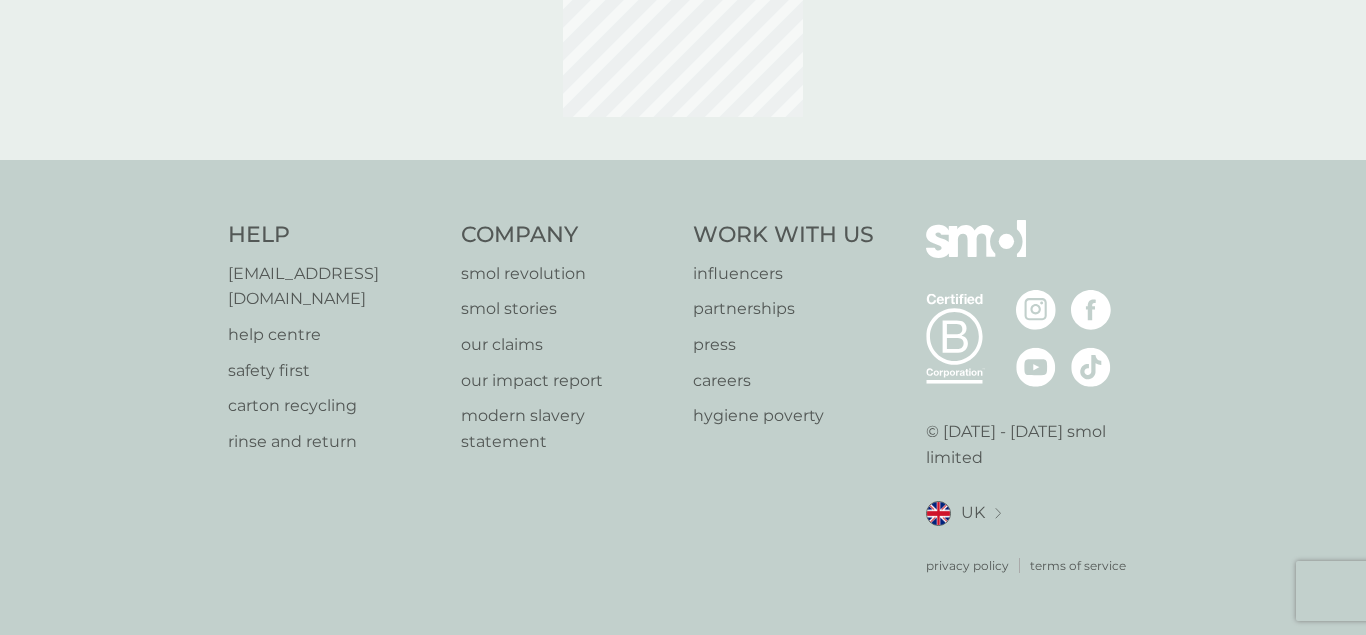 scroll, scrollTop: 0, scrollLeft: 0, axis: both 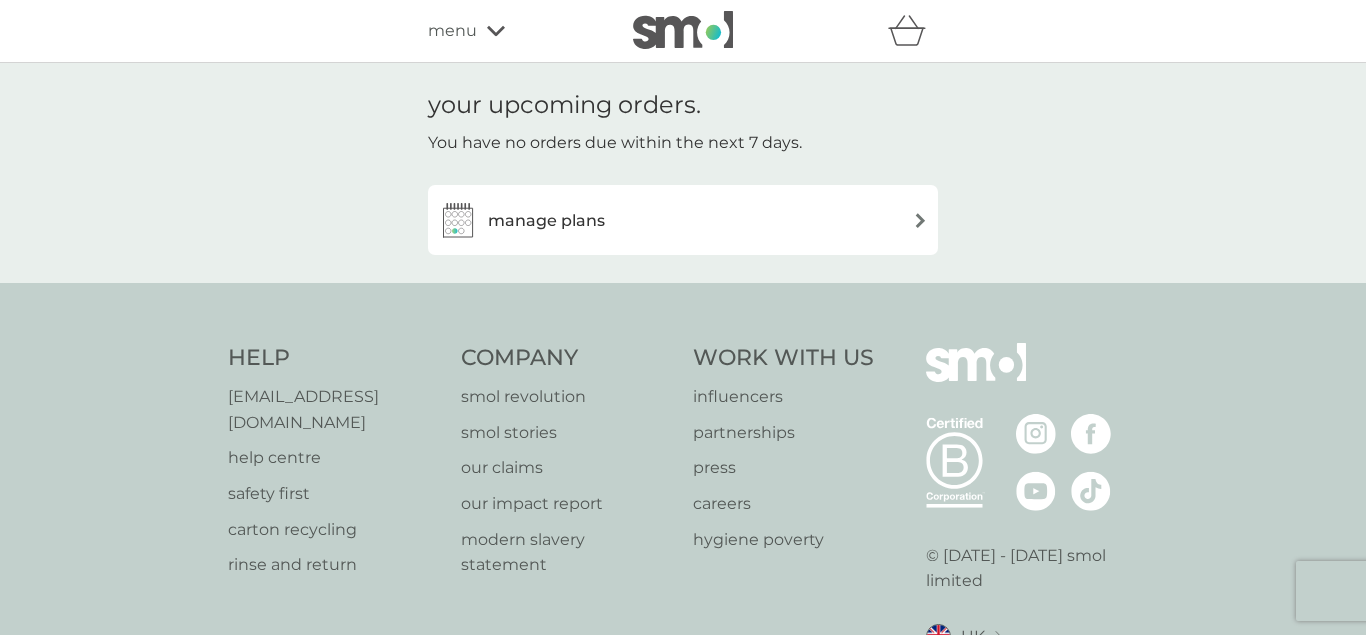 click on "manage plans" at bounding box center (683, 220) 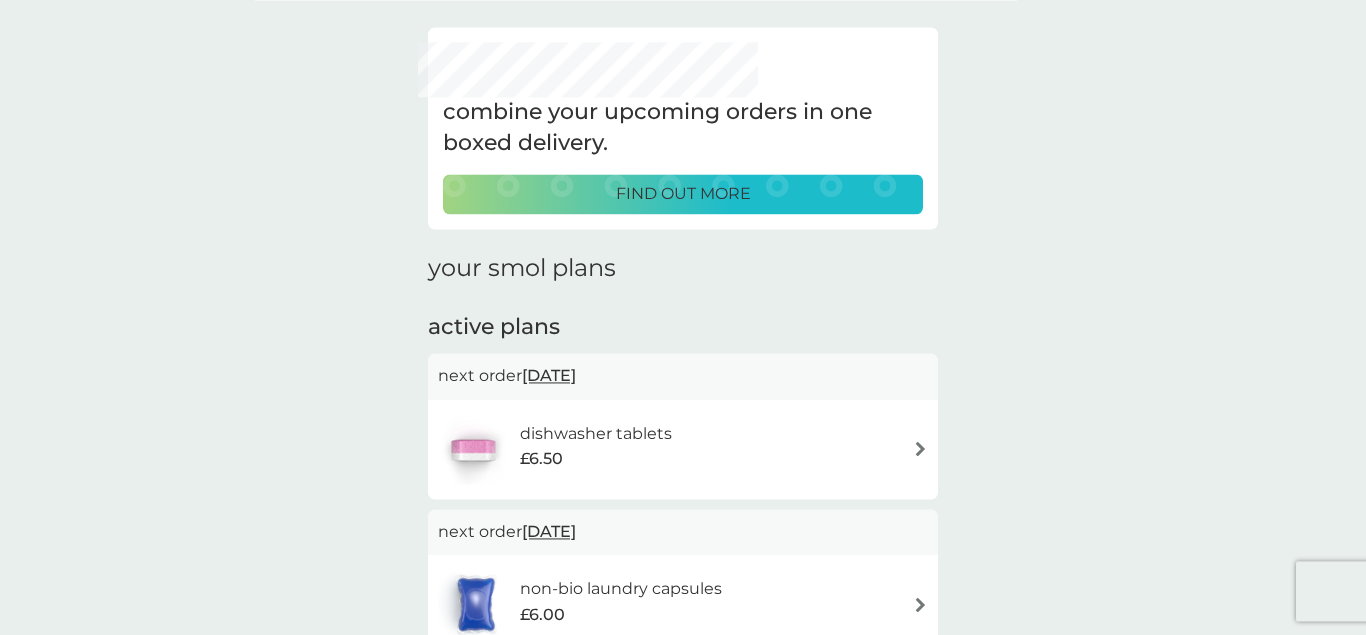 scroll, scrollTop: 168, scrollLeft: 0, axis: vertical 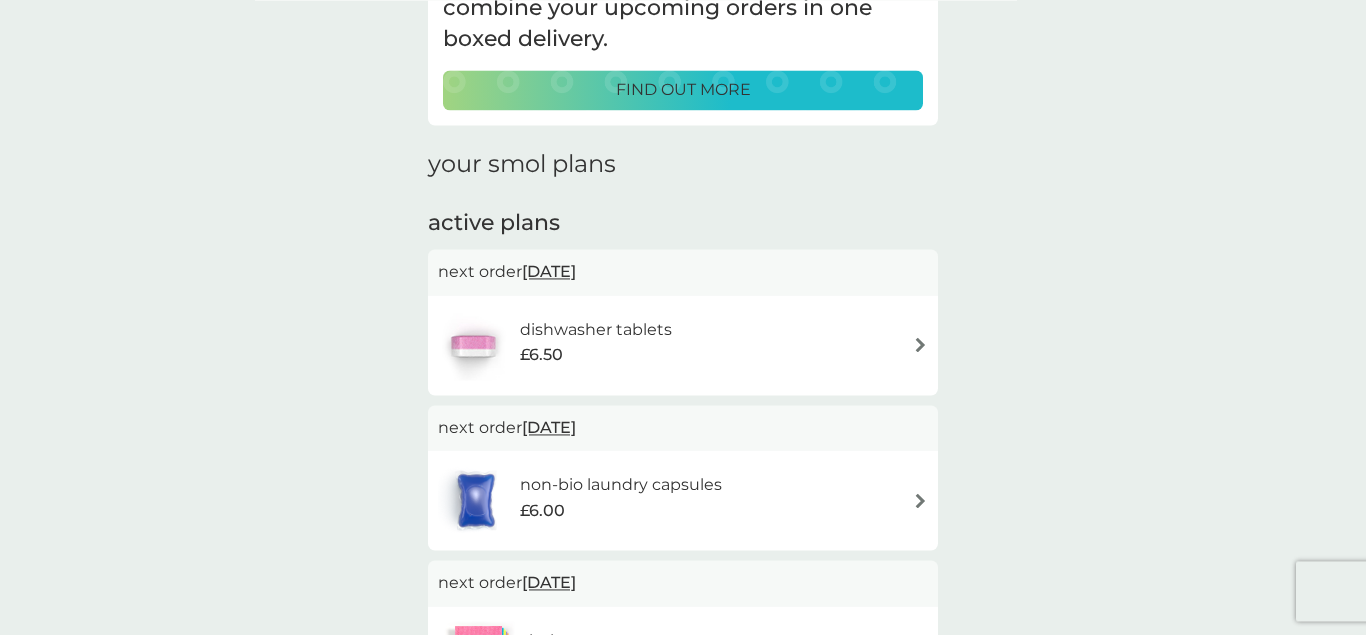 click on "non-bio laundry capsules £6.00" at bounding box center (683, 500) 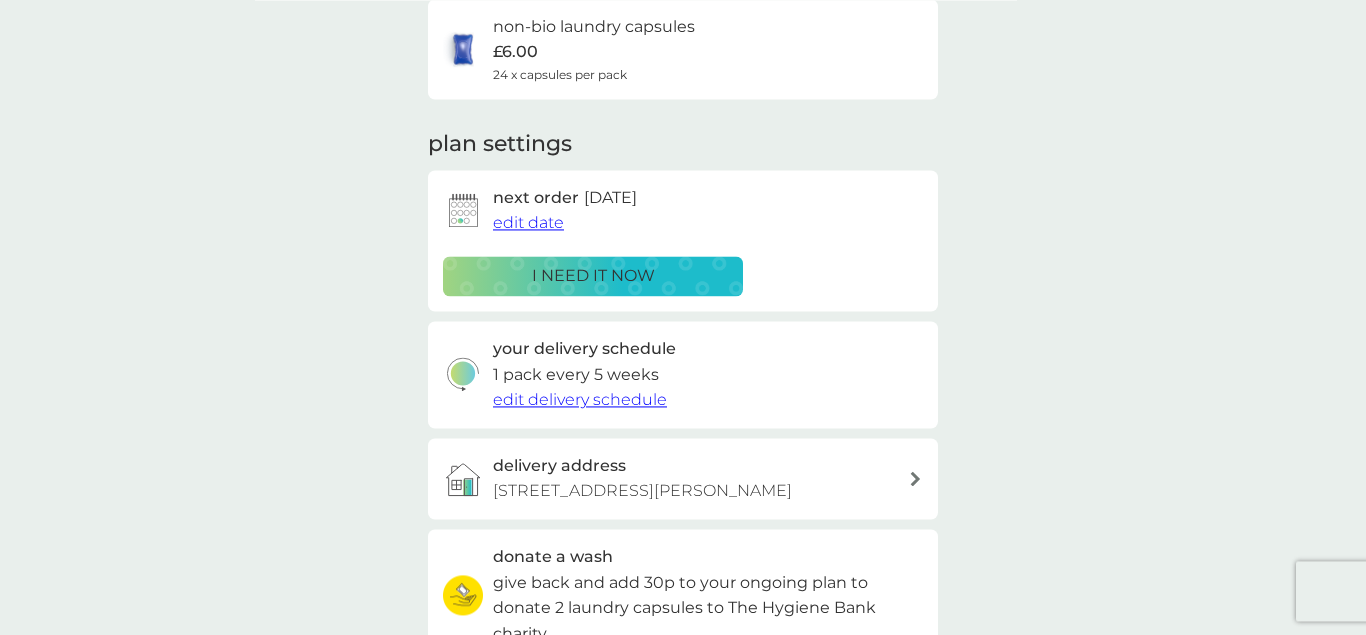 scroll, scrollTop: 0, scrollLeft: 0, axis: both 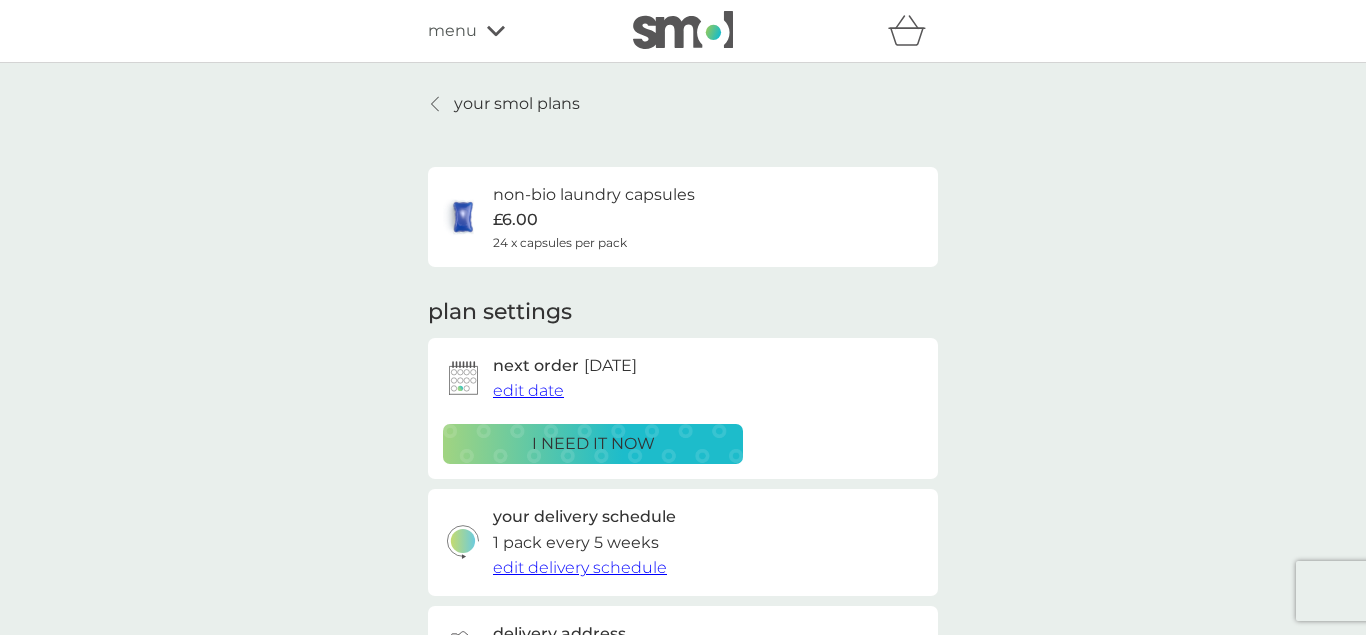click on "i need it now" at bounding box center (593, 444) 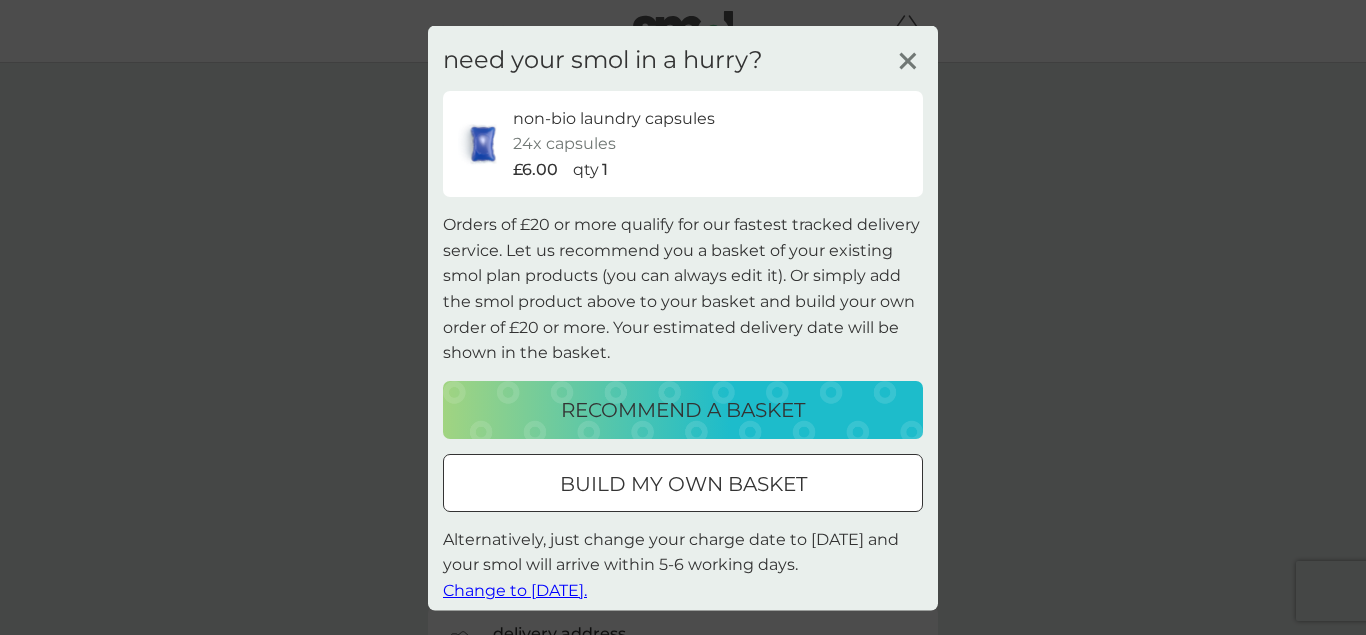 click on "build my own basket" at bounding box center [683, 483] 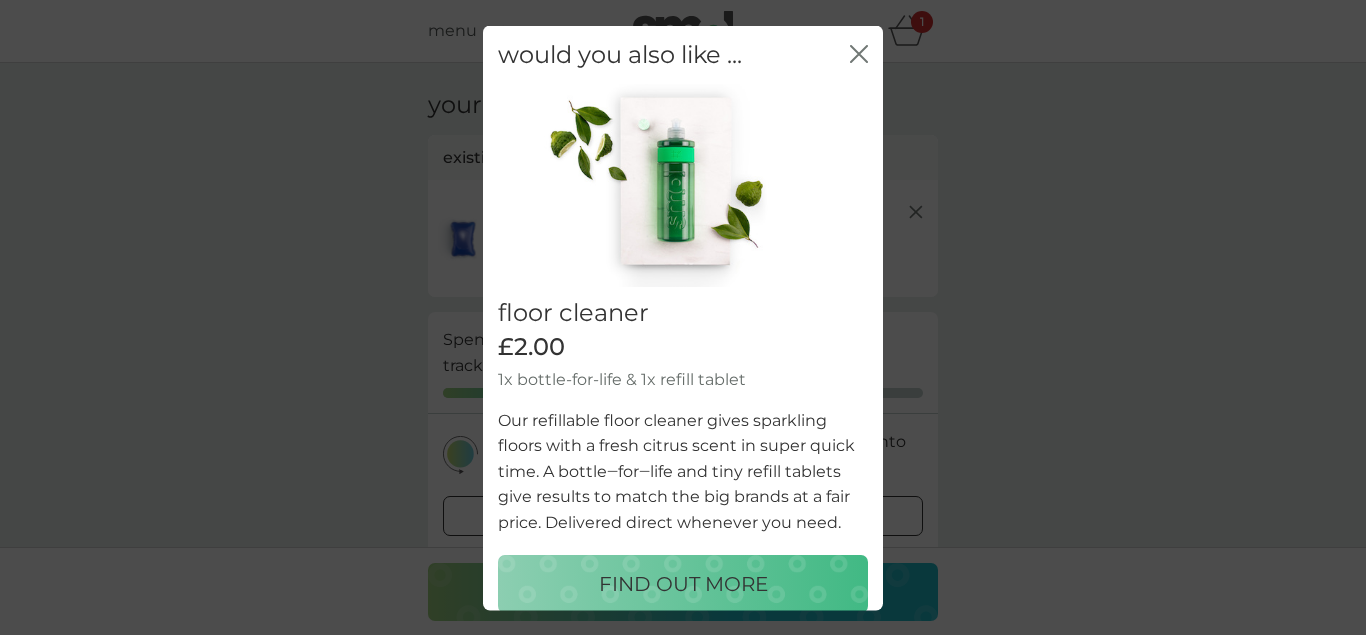 click 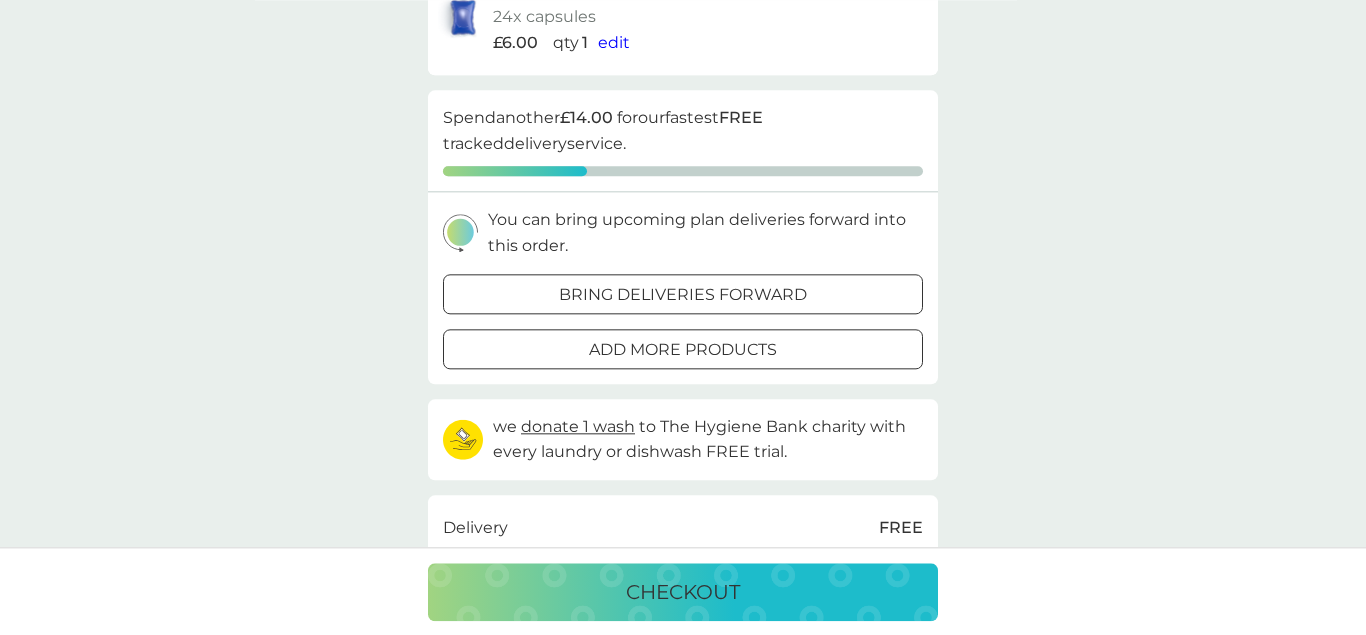 scroll, scrollTop: 237, scrollLeft: 0, axis: vertical 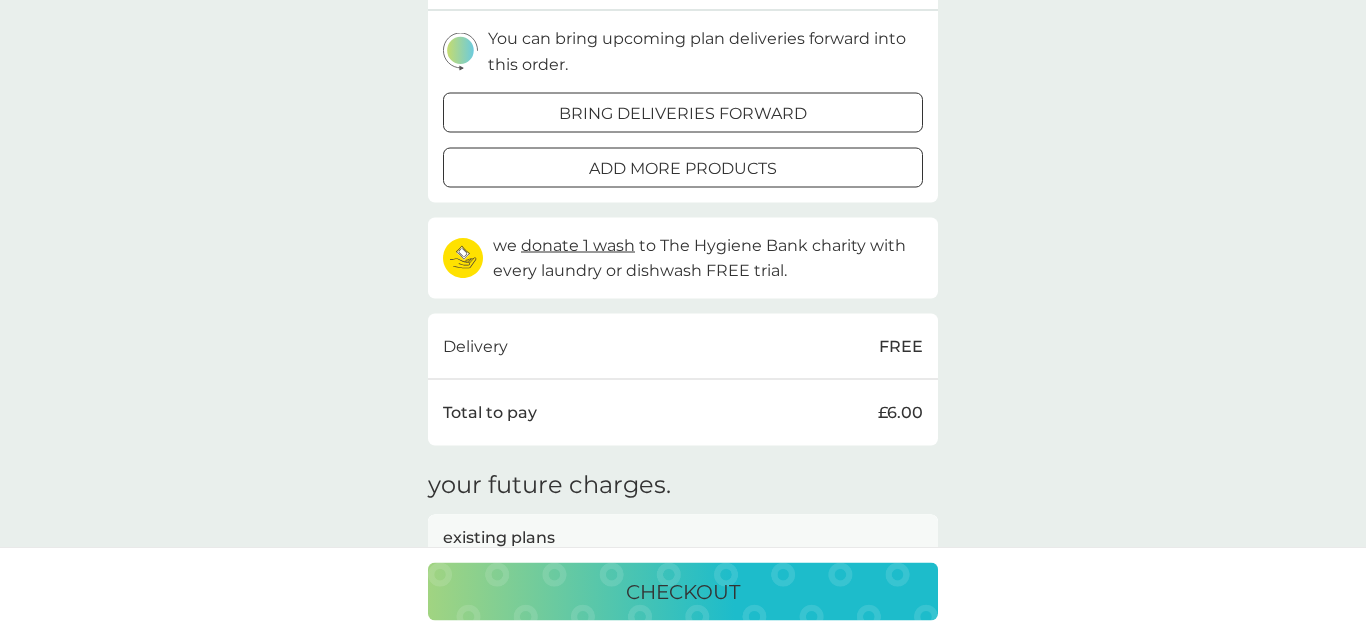 click on "bring deliveries forward" at bounding box center [683, 114] 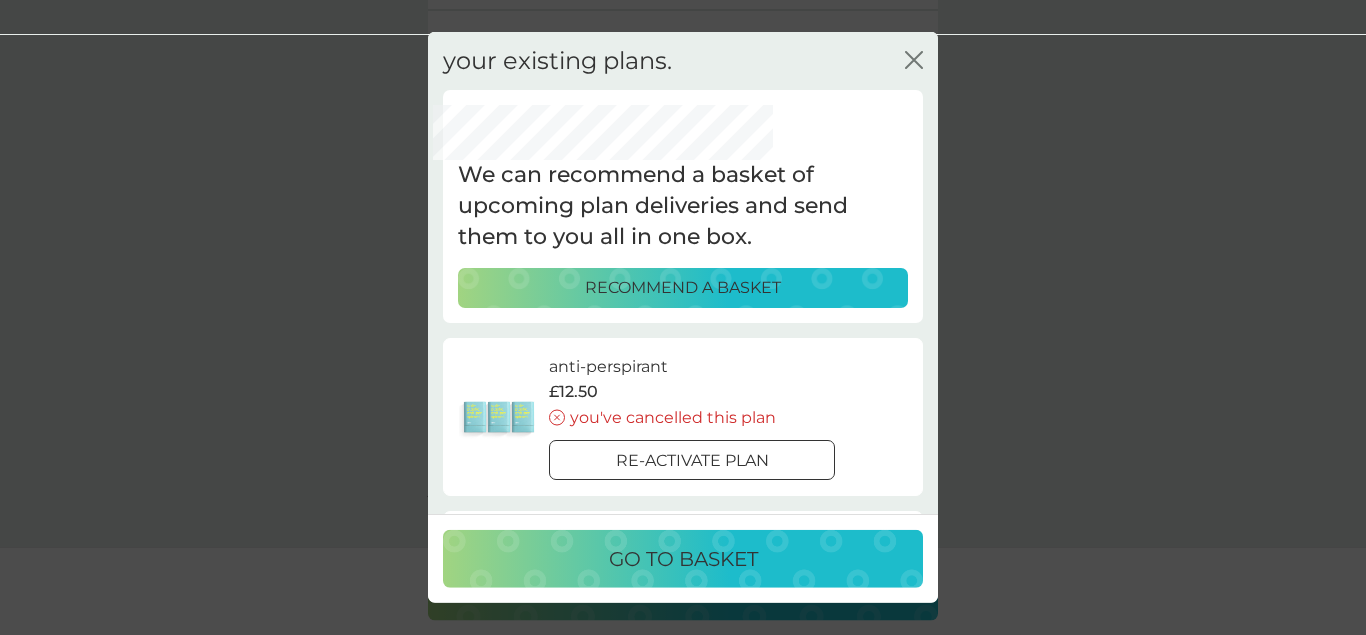 click 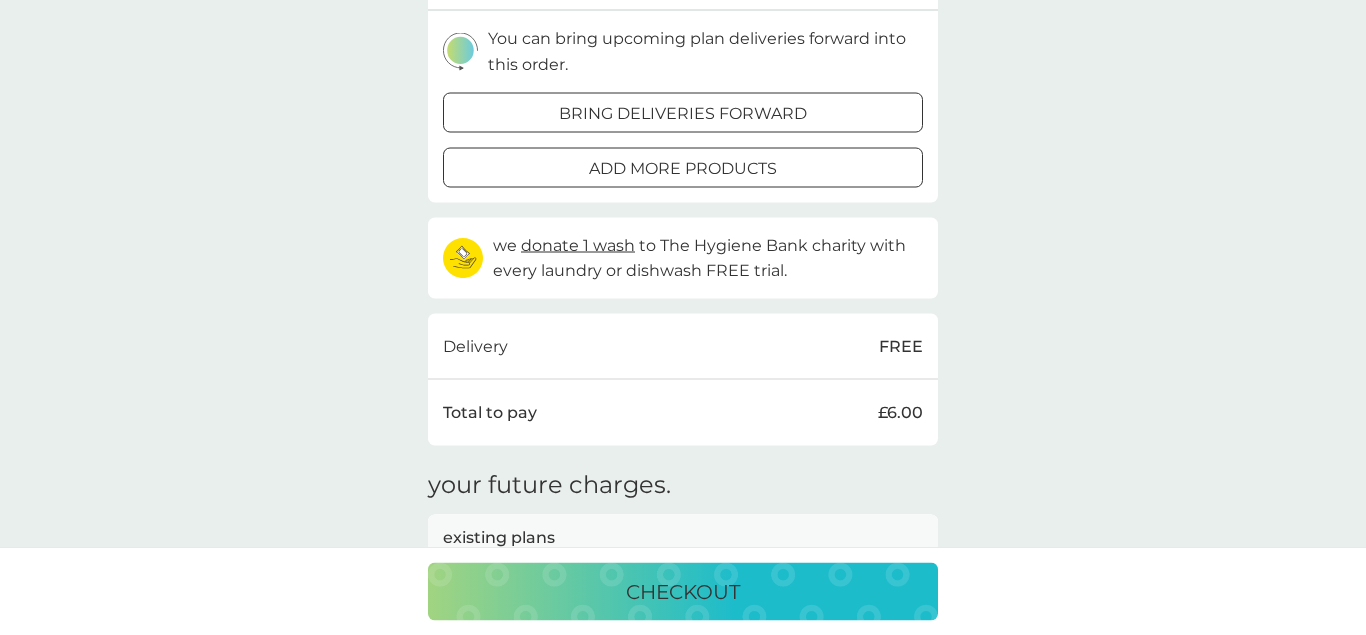 click on "bring deliveries forward" at bounding box center (683, 114) 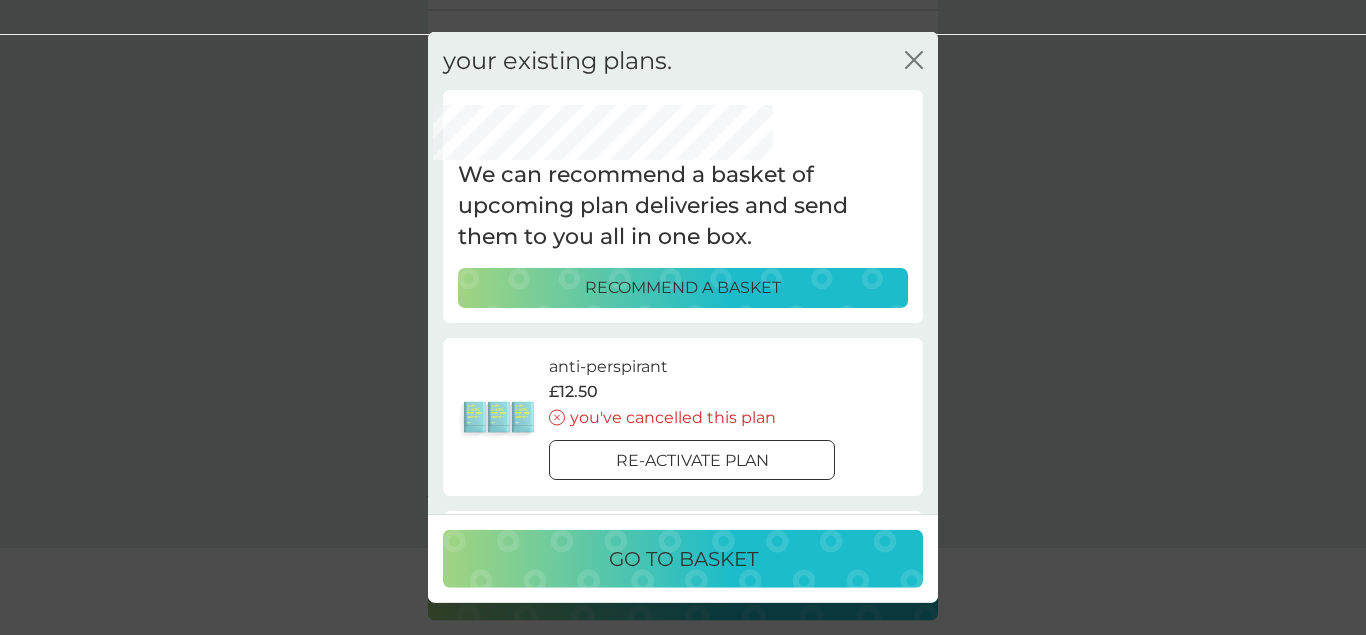 click on "your existing plans. close We can recommend a basket of upcoming plan deliveries and send them to you all in one box. RECOMMEND A BASKET anti-perspirant £12.50 you've cancelled this plan Re-activate plan body bars £8.50 you've cancelled this plan Re-activate plan toothpaste £12.50 you've cancelled this plan Re-activate plan shampoo bars £8.50 you've cancelled this plan Re-activate plan hand soap £8.50 you've cancelled this plan Re-activate plan dishbrush £10.50 add to basket foaming handwash £10.50 add to basket stain gel £12.50 add to basket sponges £6.25 add to basket washing up liquid £8.50 add to basket foaming bathroom spray £7.00 add to basket multi purpose spray £7.00 add to basket cloths £10.50 add to basket dishwasher tablets £6.50 add to basket We'll recalculate your next charge date for each plan product added." at bounding box center (683, 273) 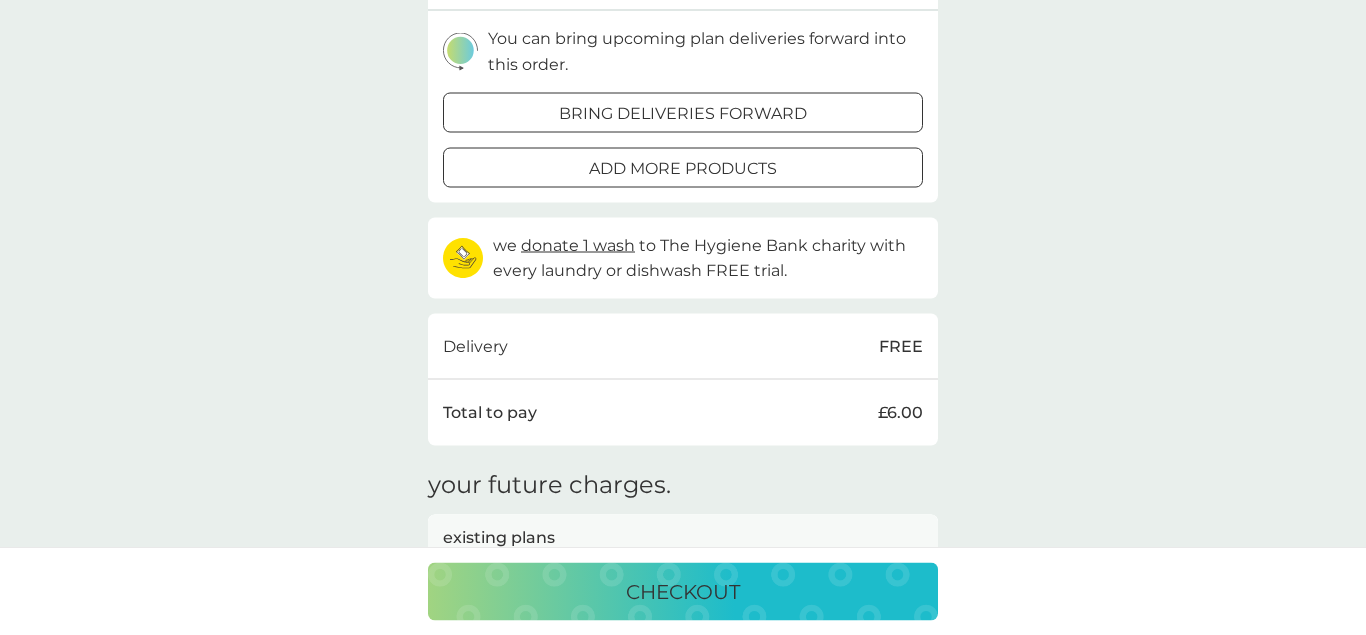 click on "add more products" at bounding box center [683, 169] 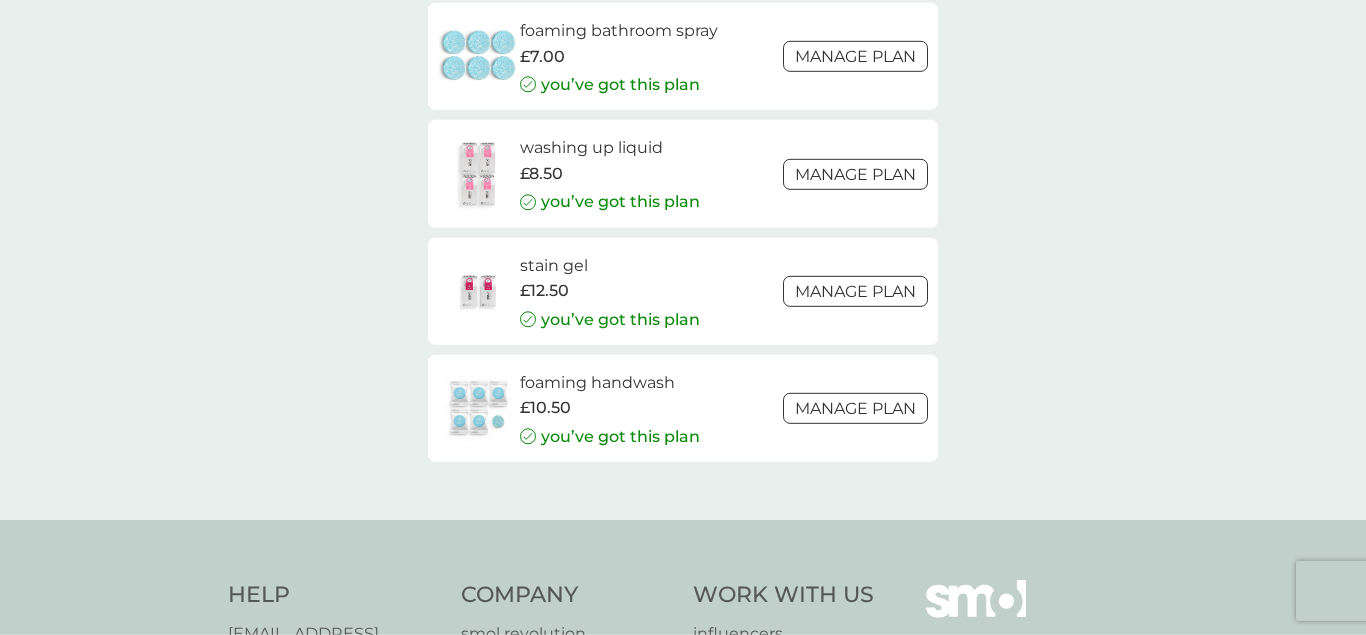 scroll, scrollTop: 0, scrollLeft: 0, axis: both 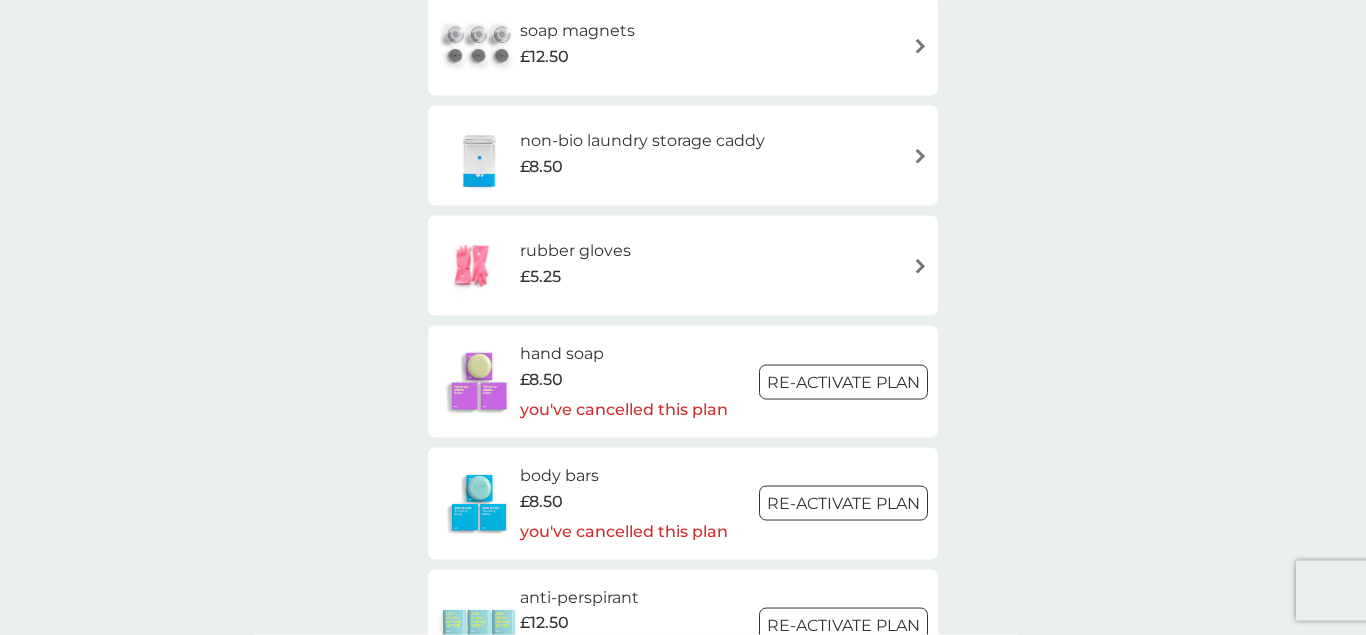 click on "rubber gloves £5.25" at bounding box center [683, 266] 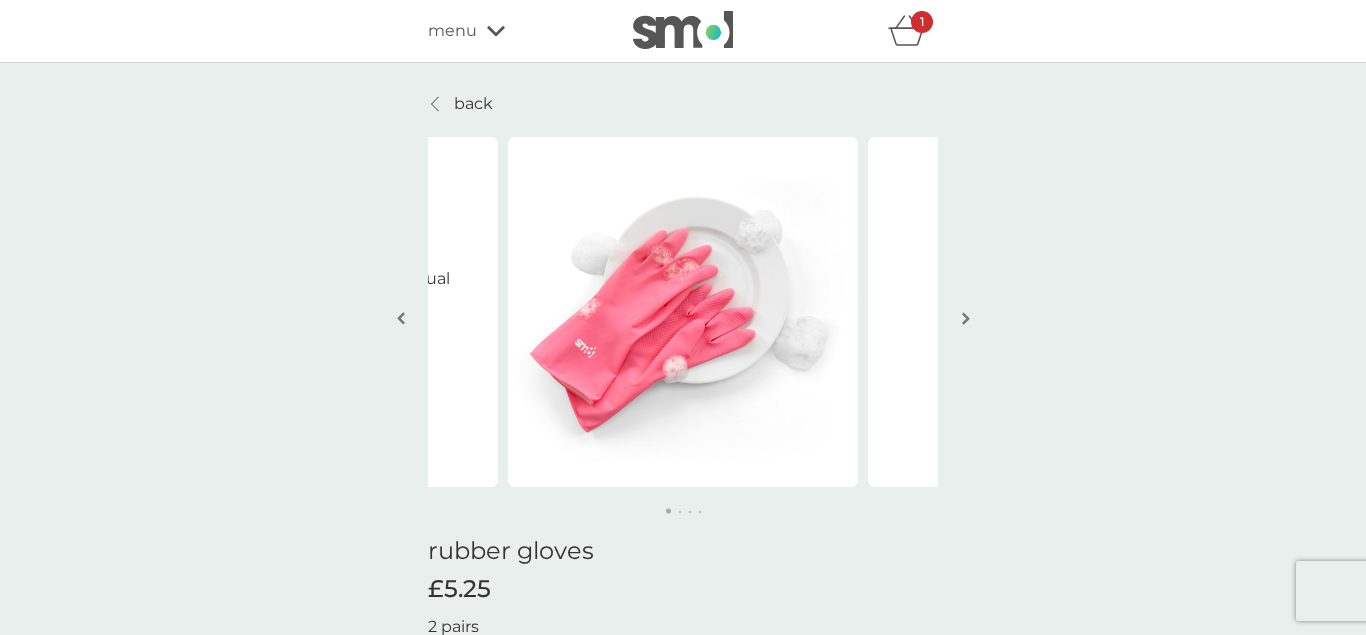 scroll, scrollTop: 374, scrollLeft: 0, axis: vertical 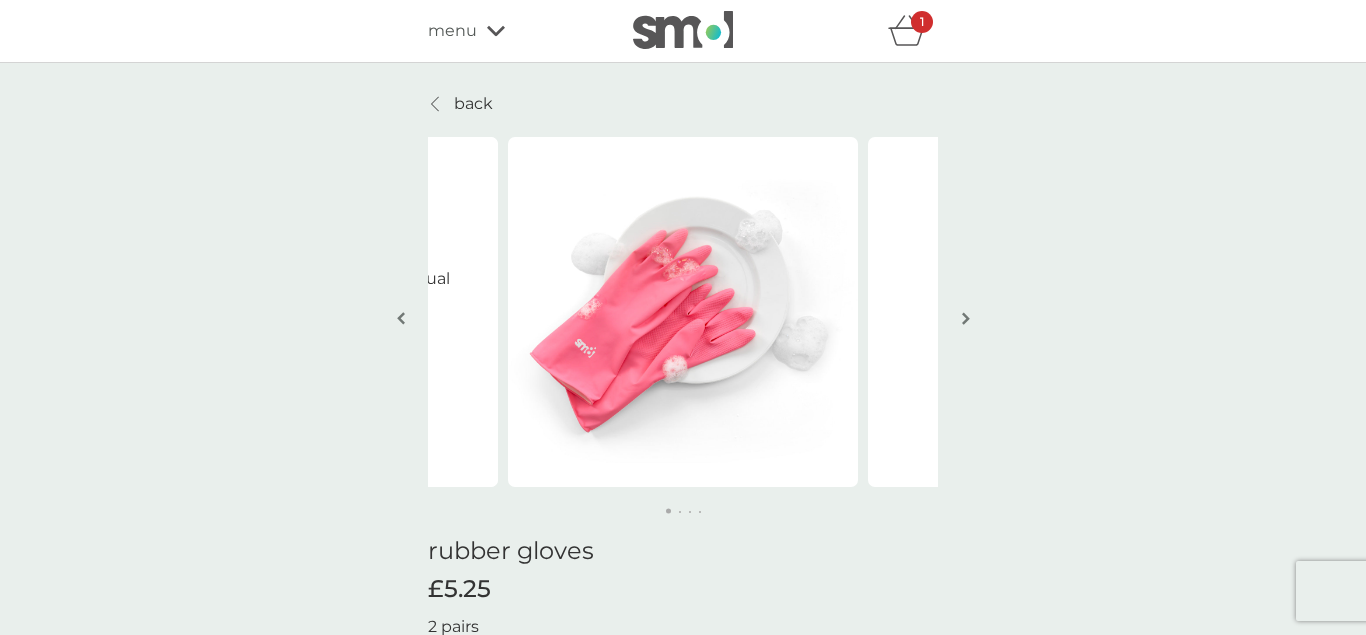 click on "menu" at bounding box center (452, 31) 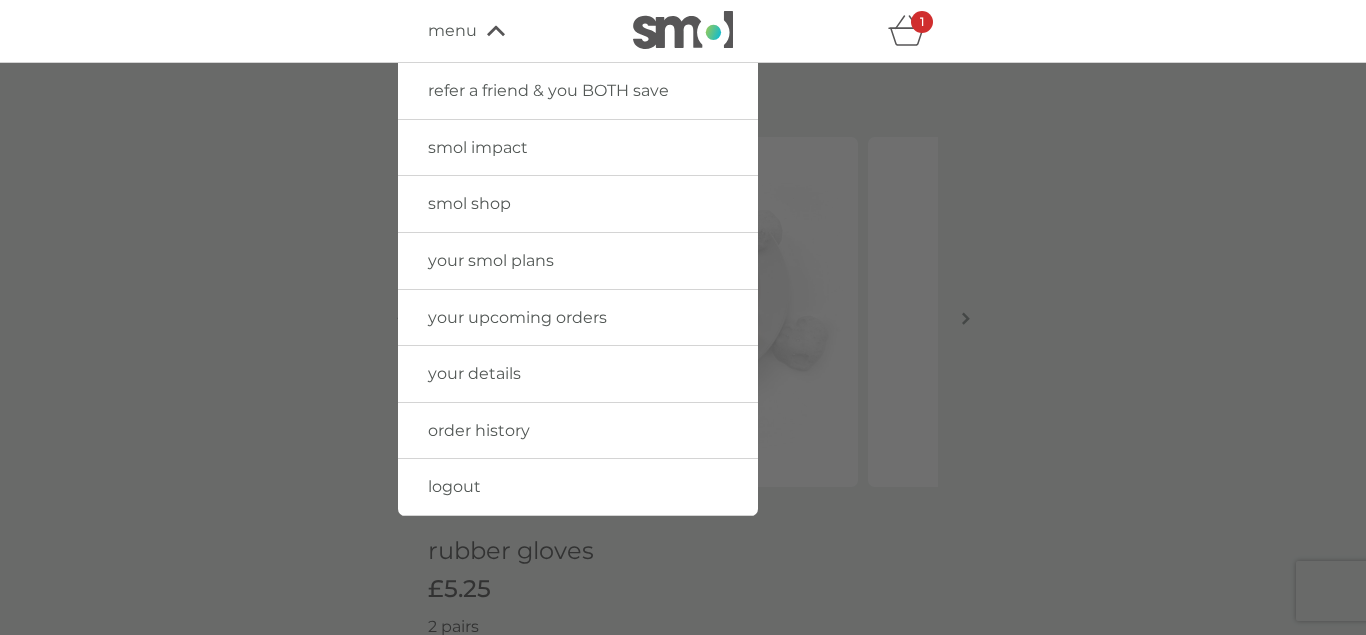 click on "smol shop" at bounding box center (578, 204) 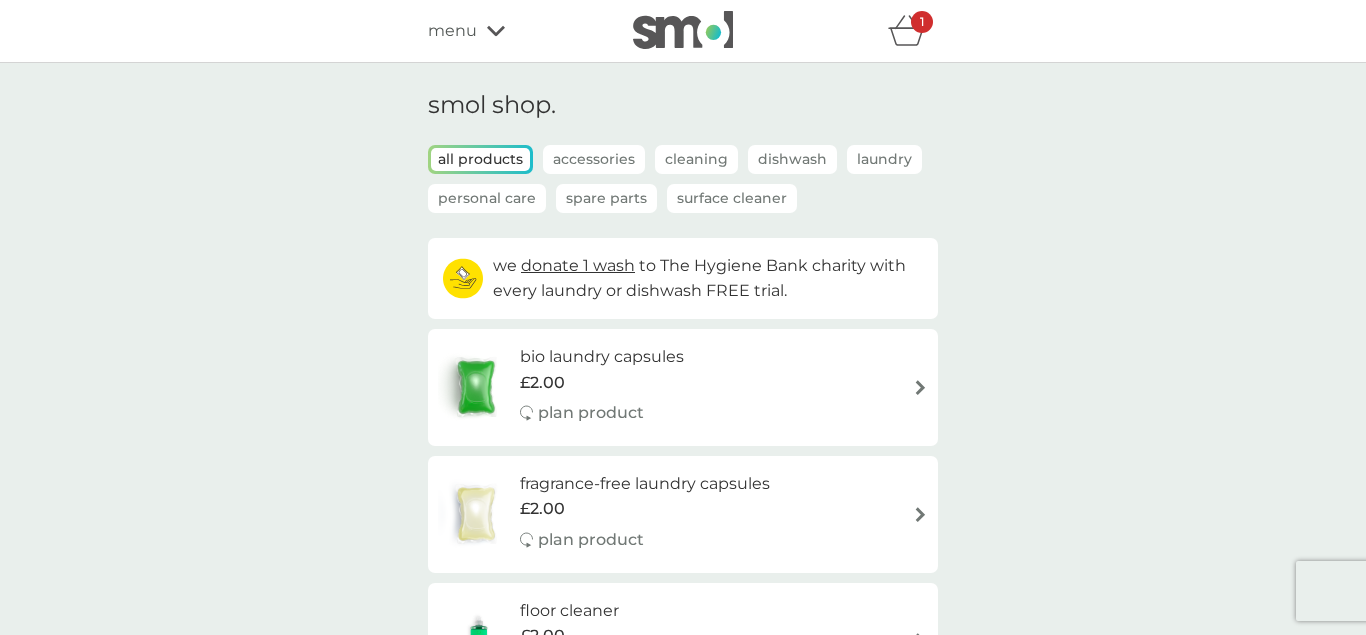 click on "Cleaning" at bounding box center [696, 159] 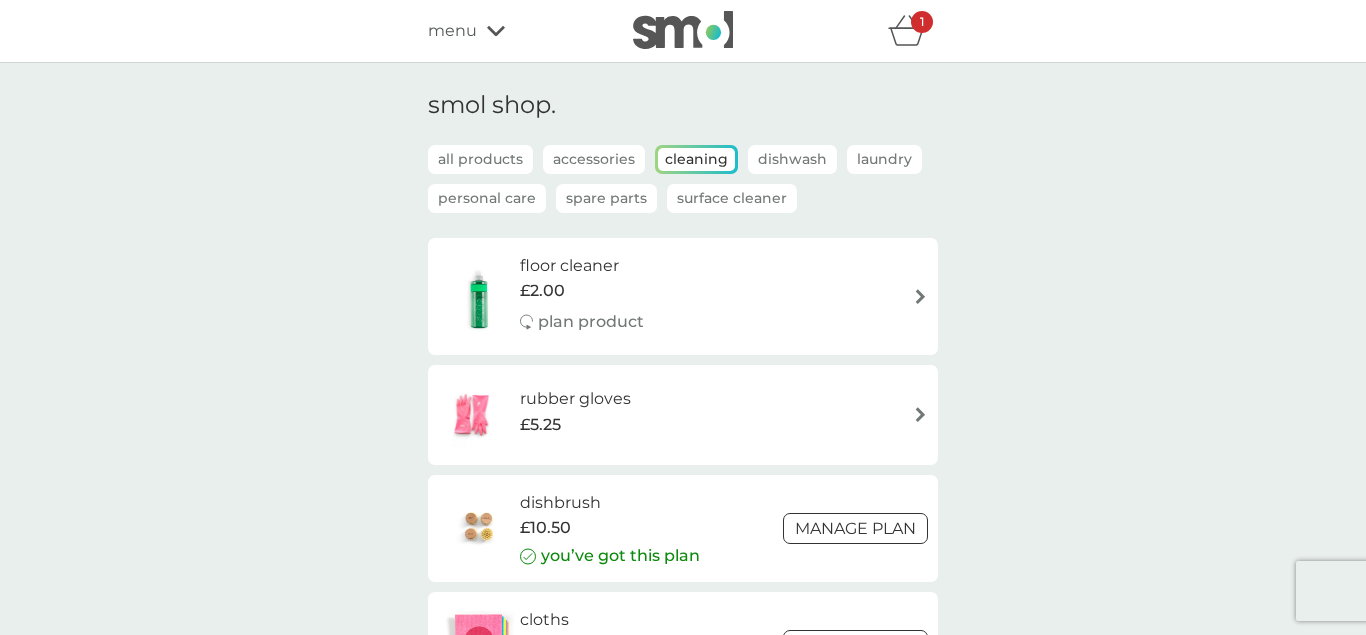 scroll, scrollTop: 601, scrollLeft: 0, axis: vertical 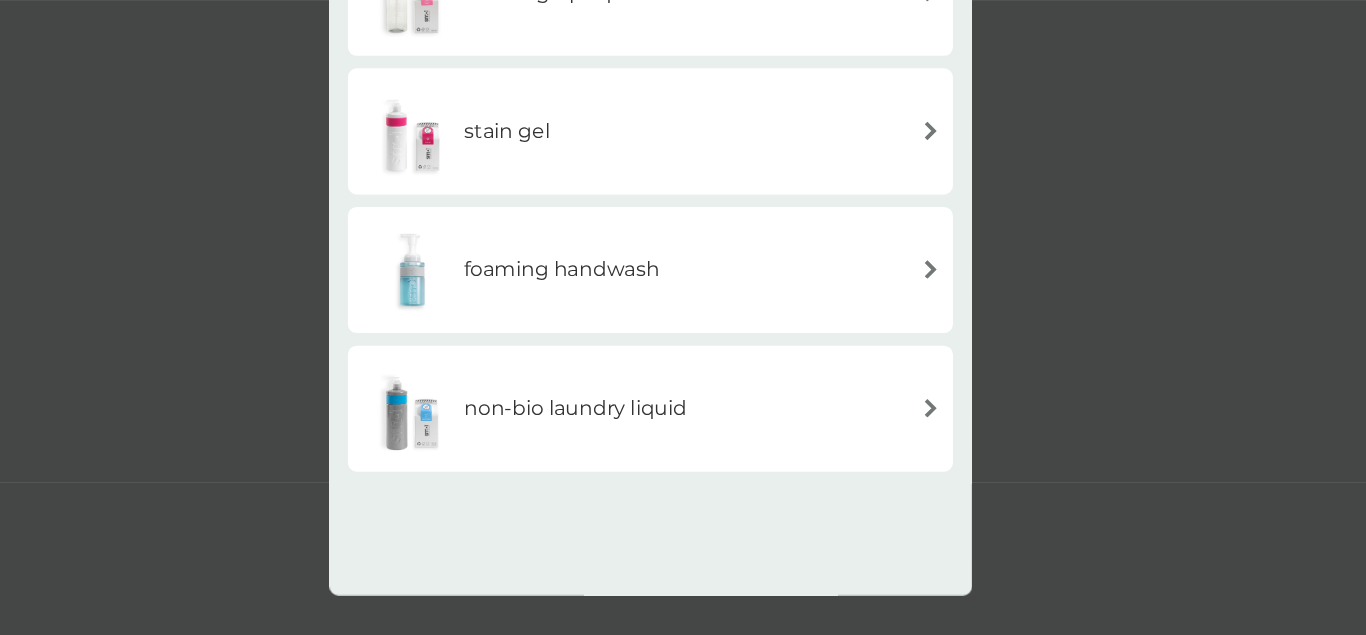 drag, startPoint x: 697, startPoint y: 451, endPoint x: 718, endPoint y: 659, distance: 209.0574 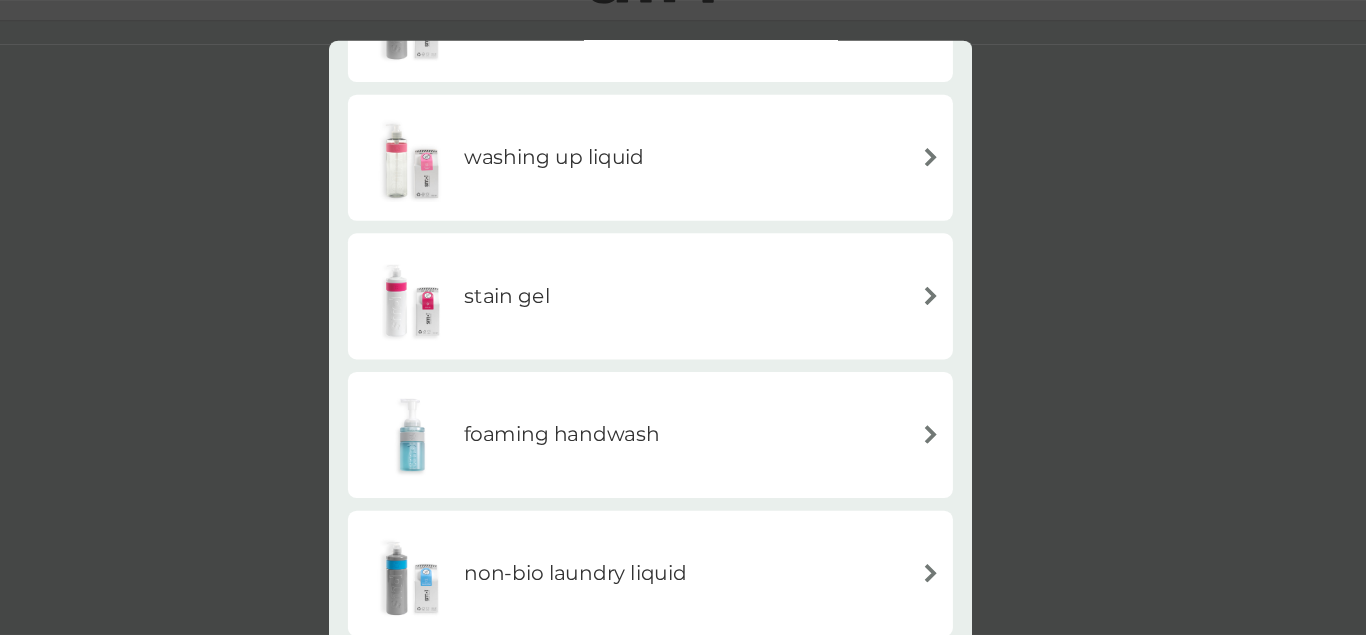 scroll, scrollTop: 0, scrollLeft: 0, axis: both 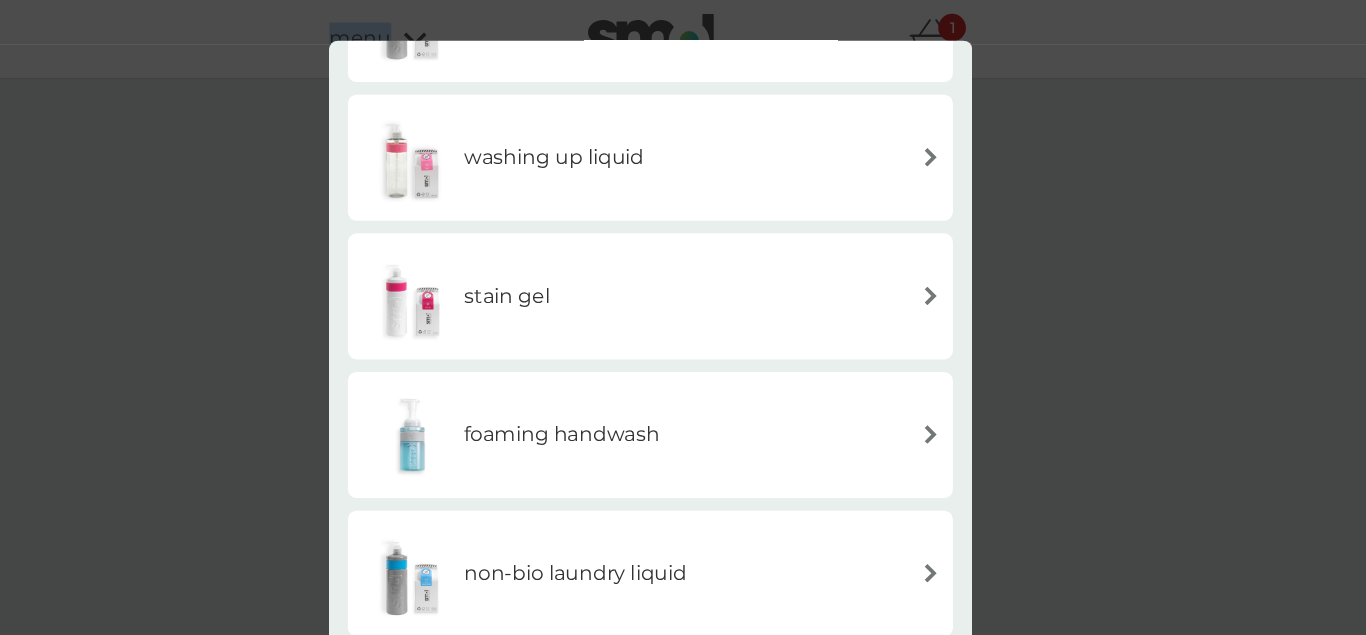 click on "back spare parts floor cleaner multi purpose spray foaming bathroom spray fabric conditioner bio laundry liquid washing up liquid stain gel foaming handwash non-bio laundry liquid" at bounding box center (683, 317) 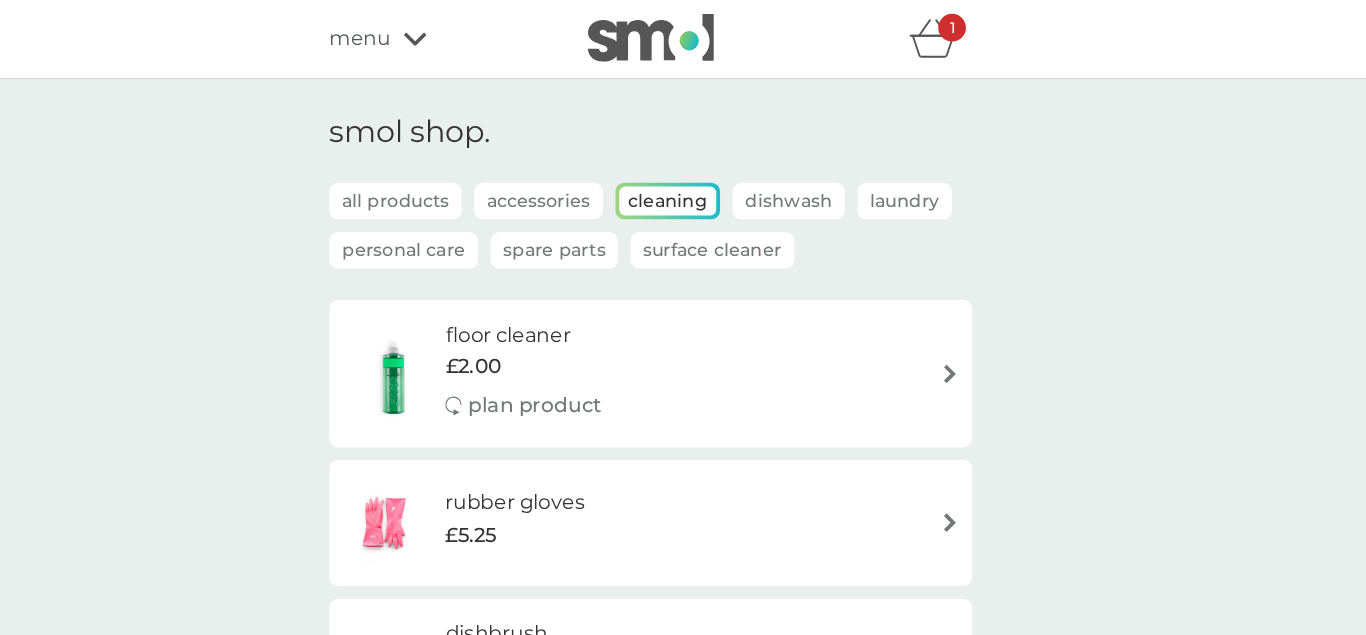 click on "menu" at bounding box center [452, 31] 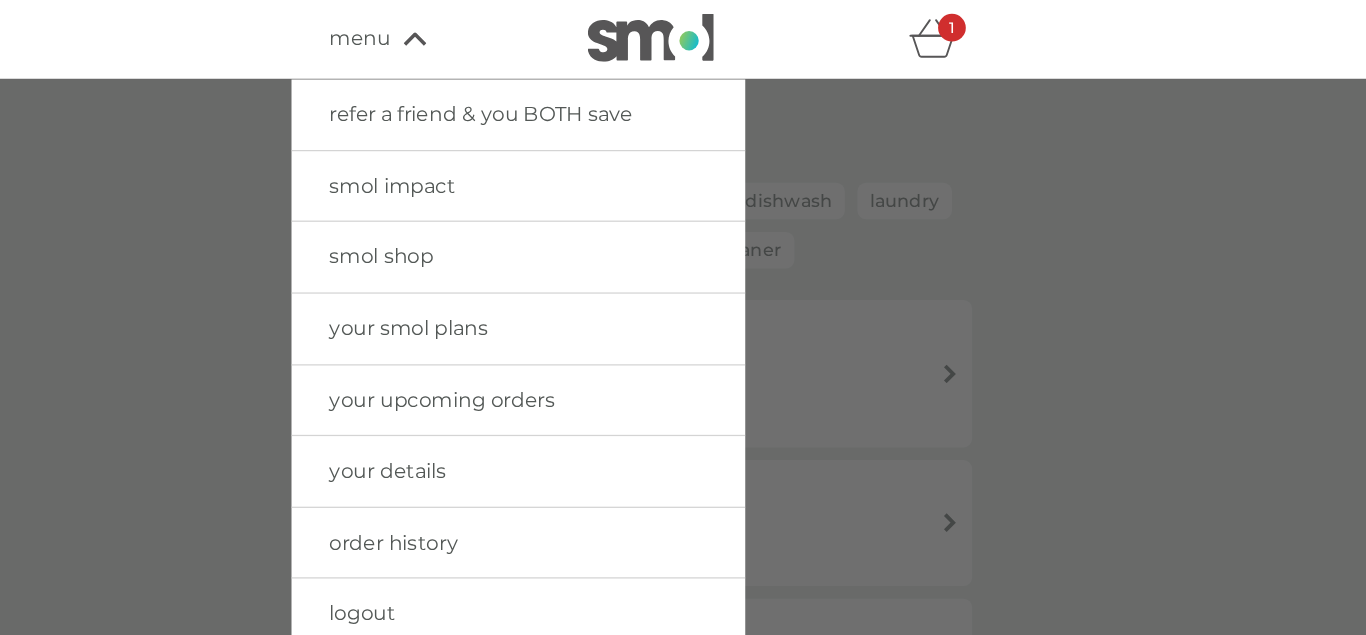 click at bounding box center [683, 30] 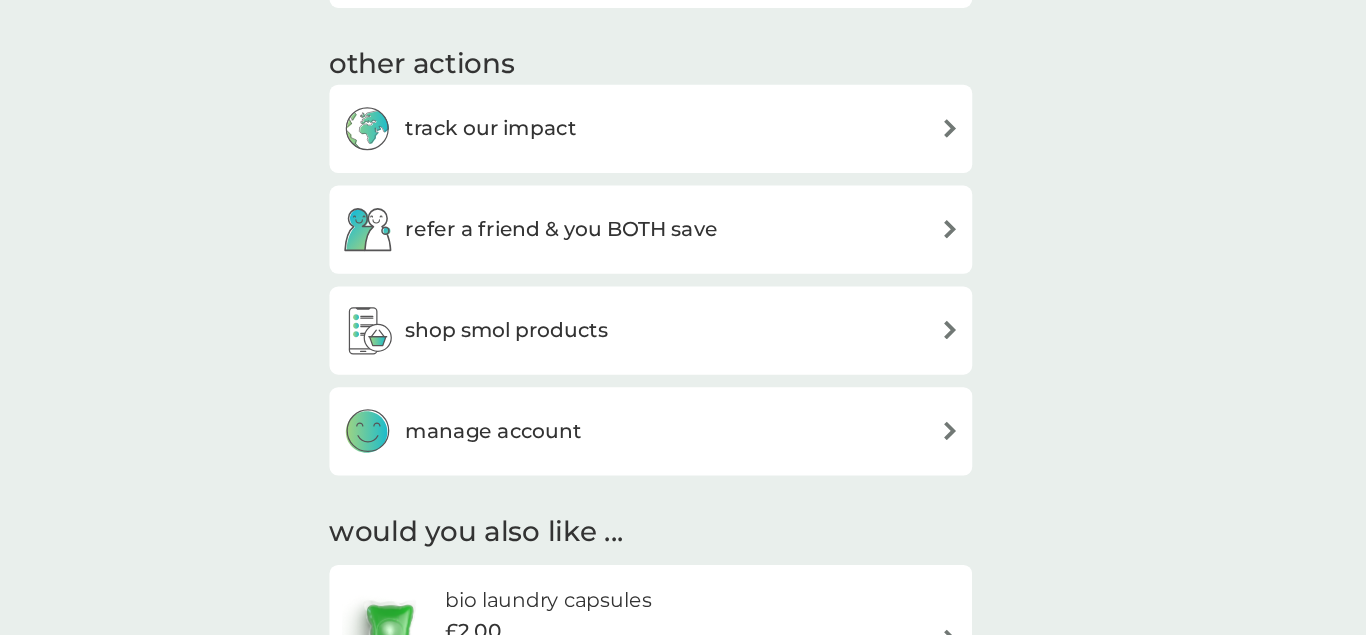 scroll, scrollTop: 866, scrollLeft: 0, axis: vertical 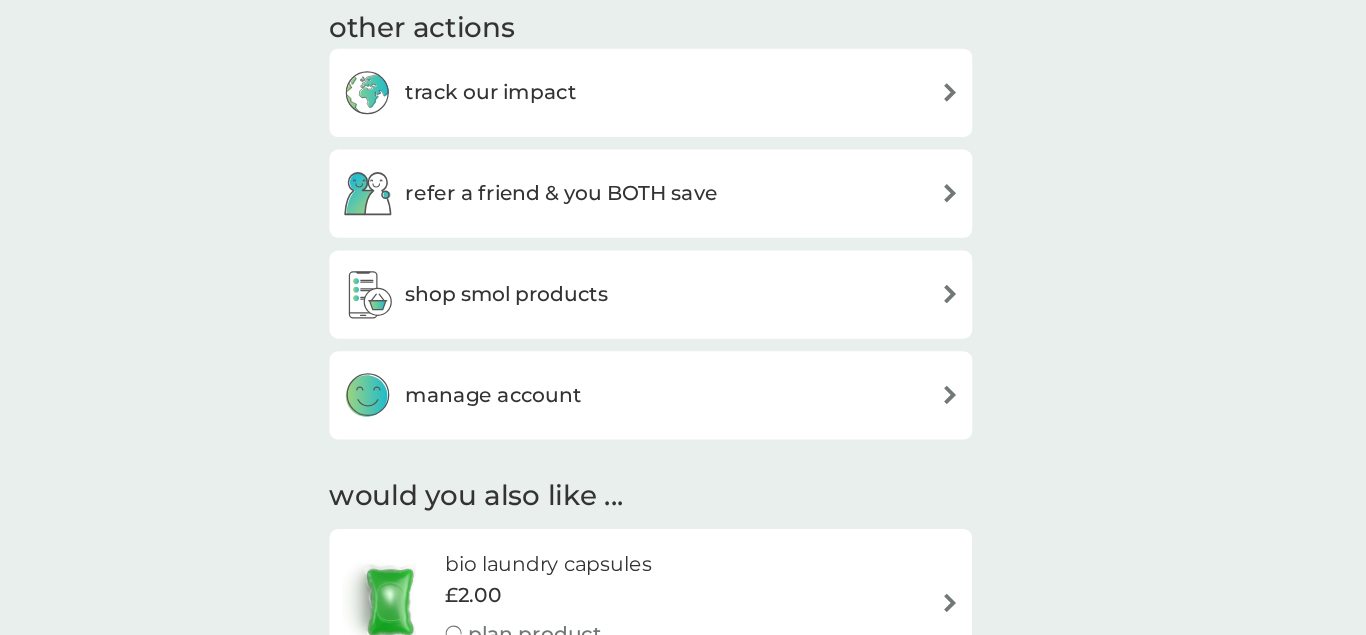 click on "shop smol products" at bounding box center (683, 365) 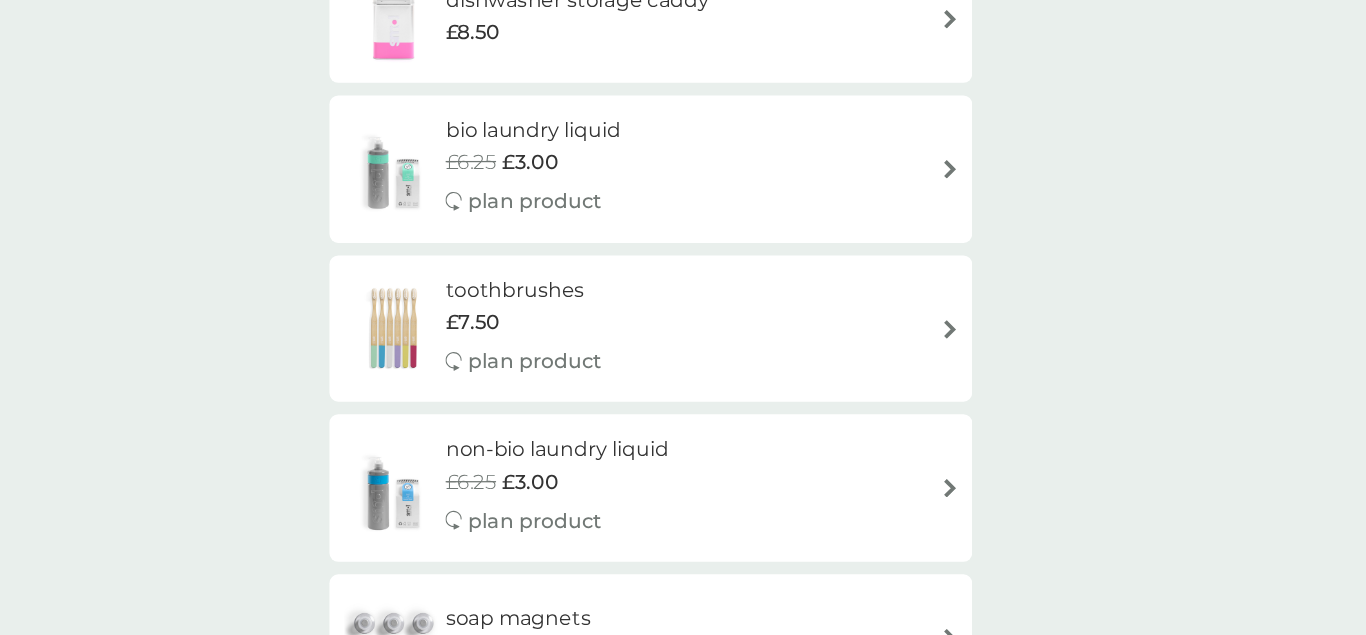 scroll, scrollTop: 0, scrollLeft: 0, axis: both 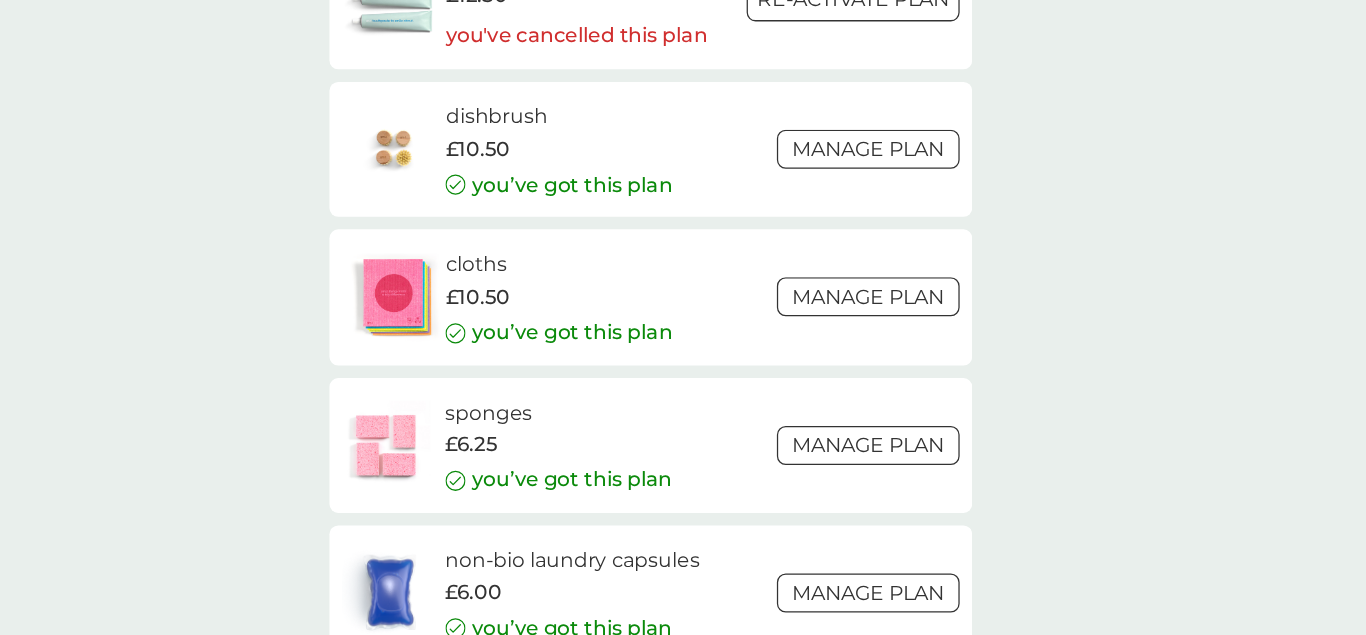 click on "dishbrush" at bounding box center (610, 224) 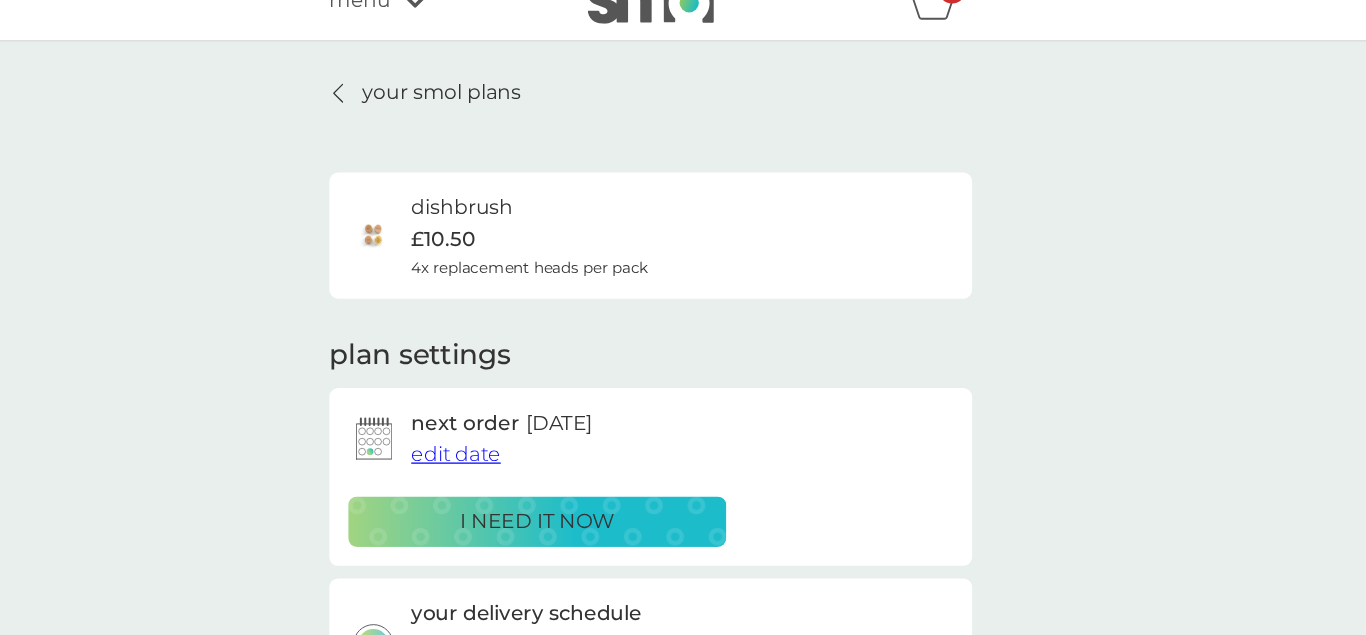 scroll, scrollTop: 5, scrollLeft: 0, axis: vertical 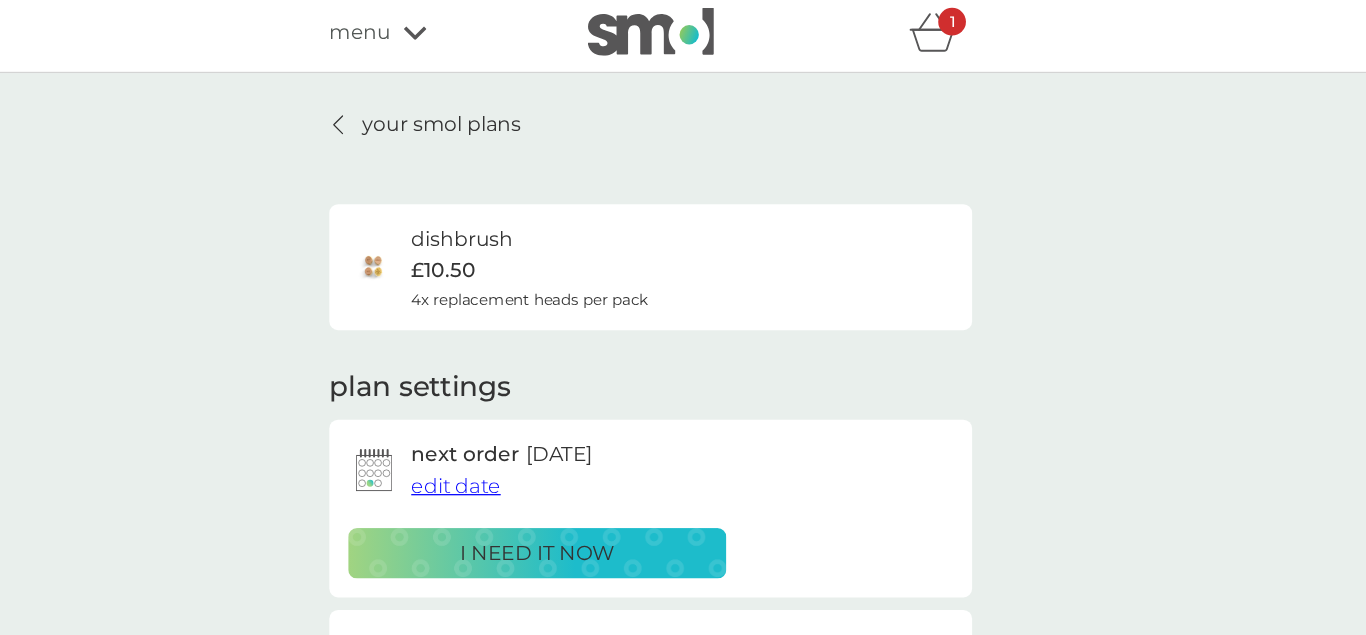 click on "menu" at bounding box center [452, 26] 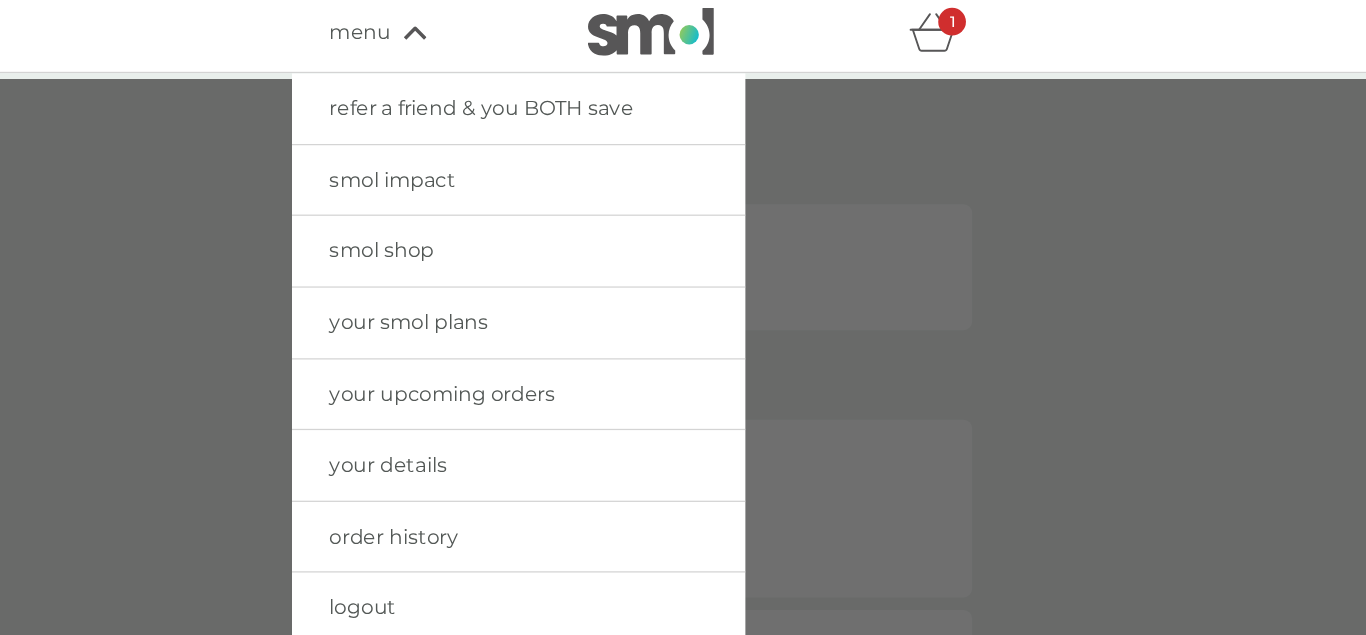 click on "smol shop" at bounding box center [469, 198] 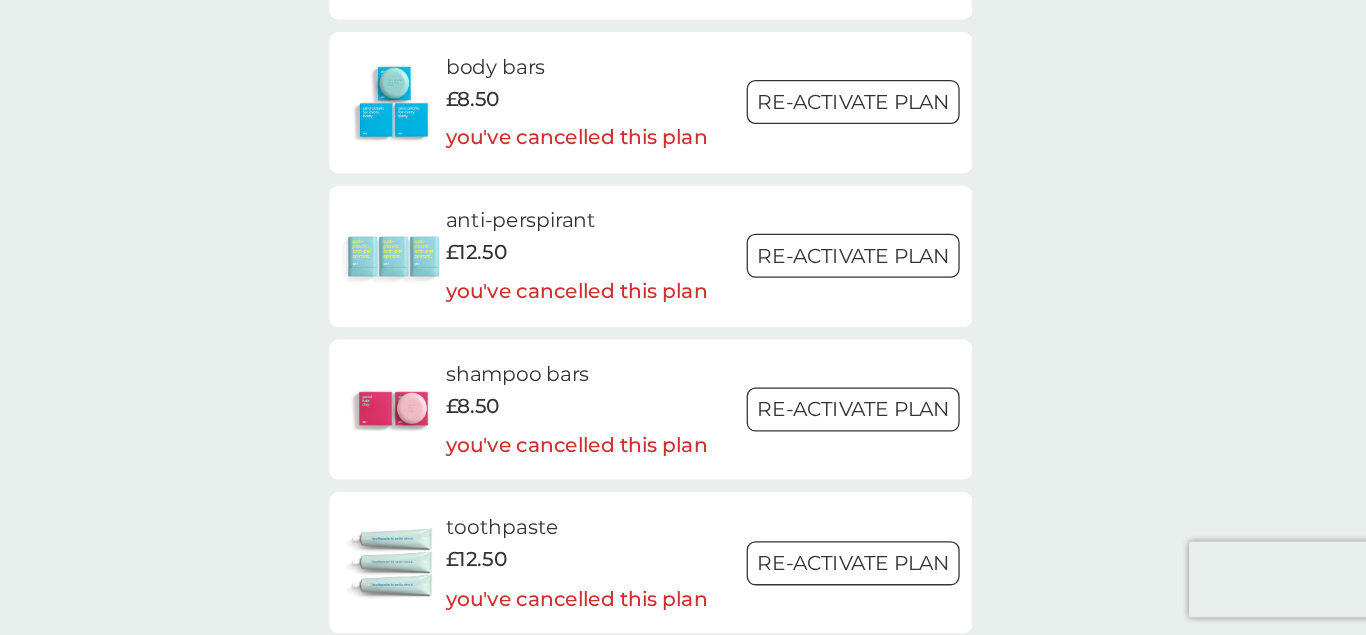 scroll, scrollTop: 2217, scrollLeft: 0, axis: vertical 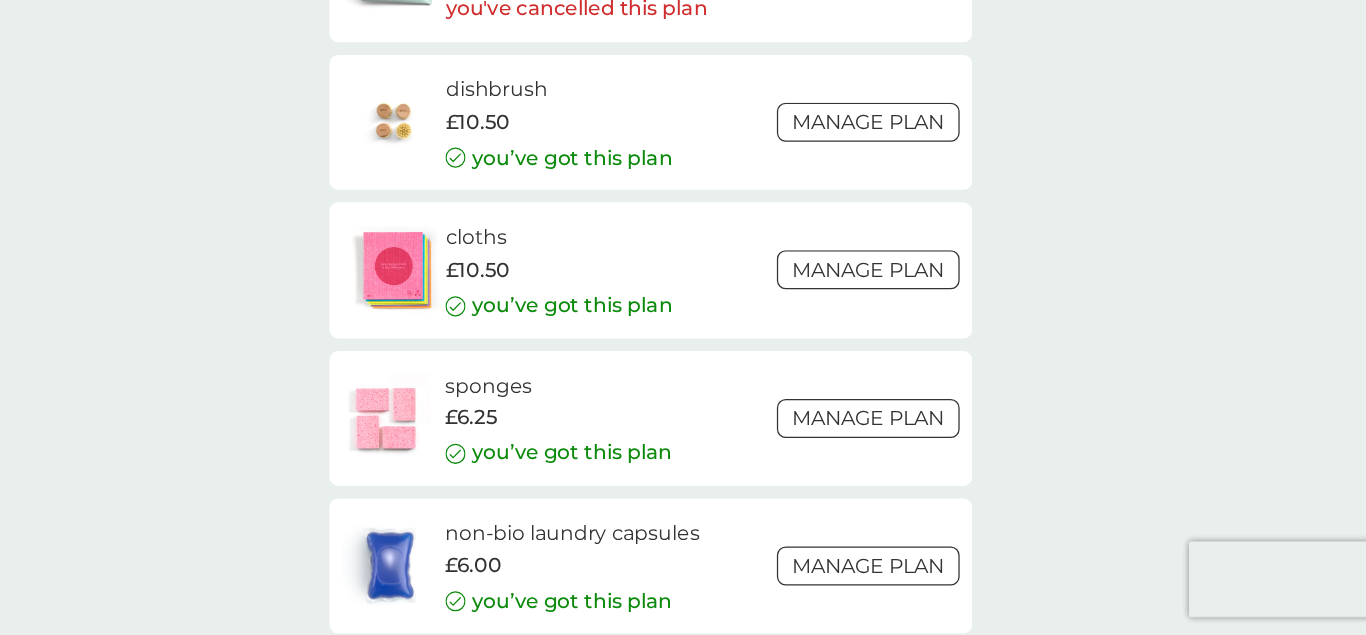 click on "Manage plan" at bounding box center (855, 345) 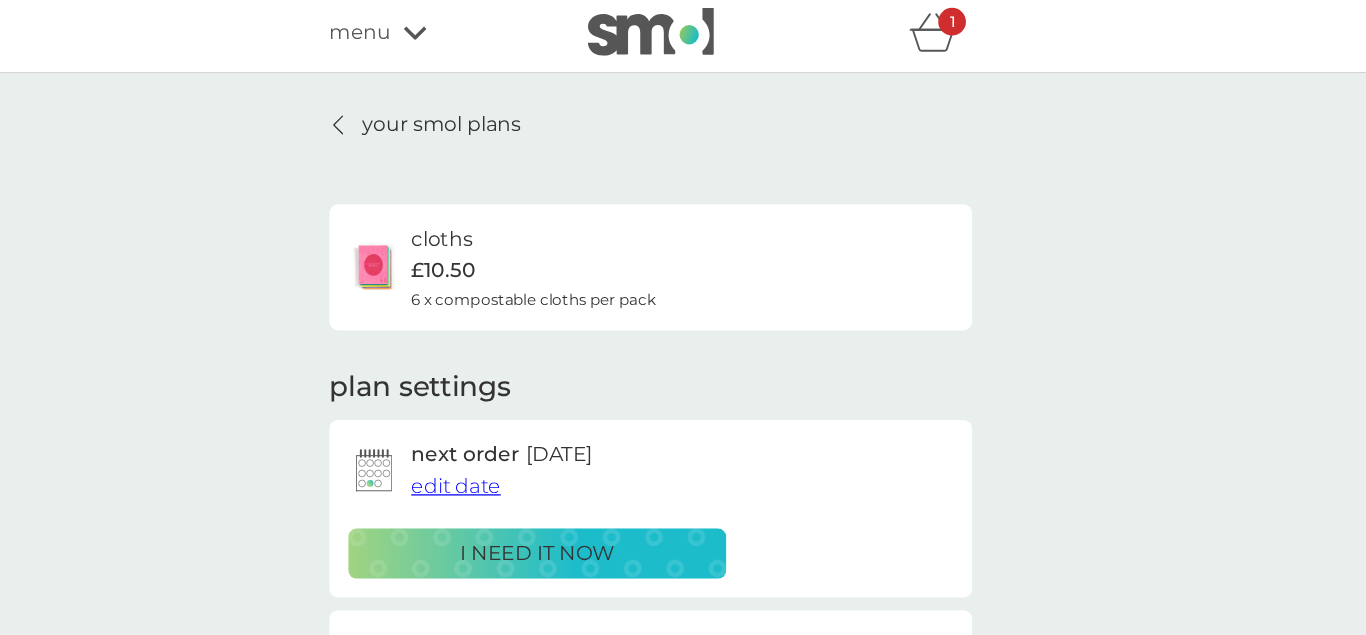 scroll, scrollTop: 4, scrollLeft: 0, axis: vertical 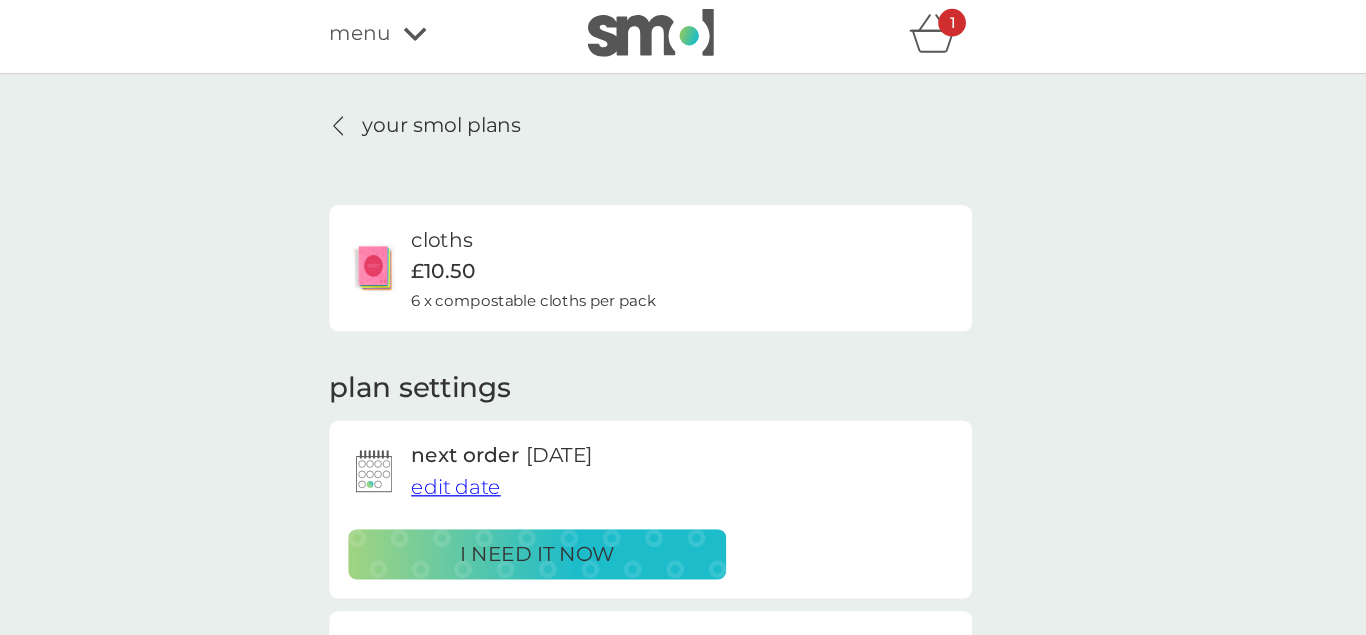 click 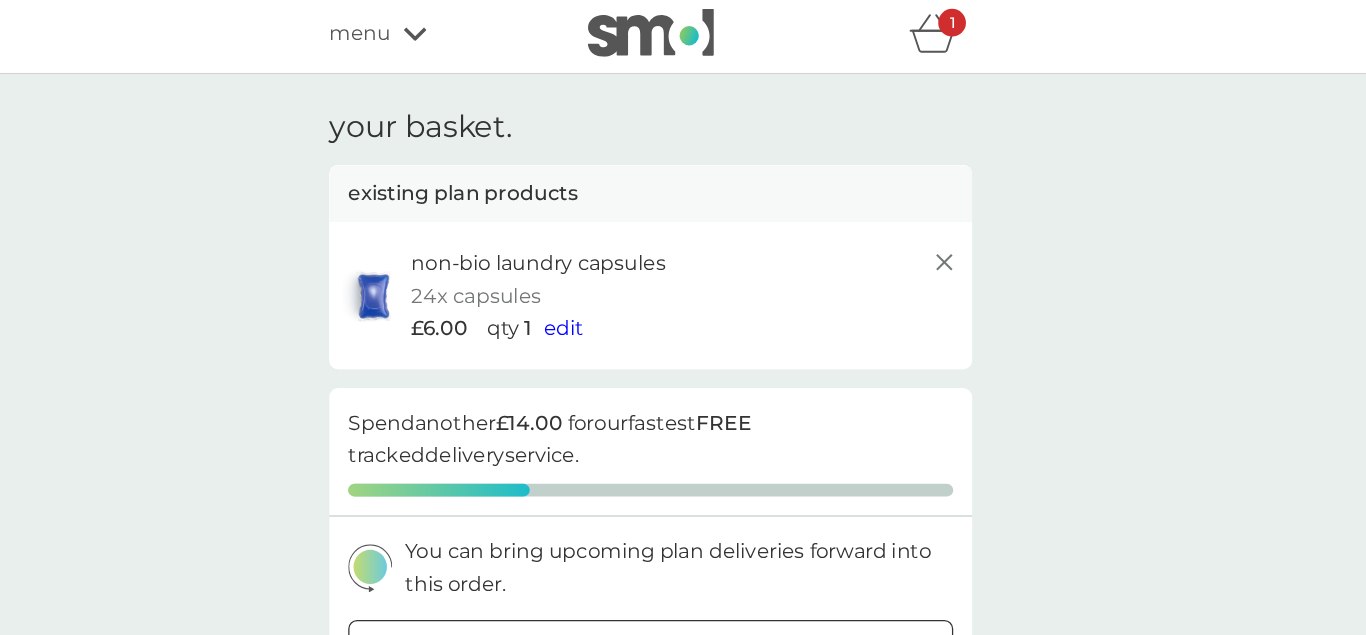 scroll, scrollTop: 0, scrollLeft: 0, axis: both 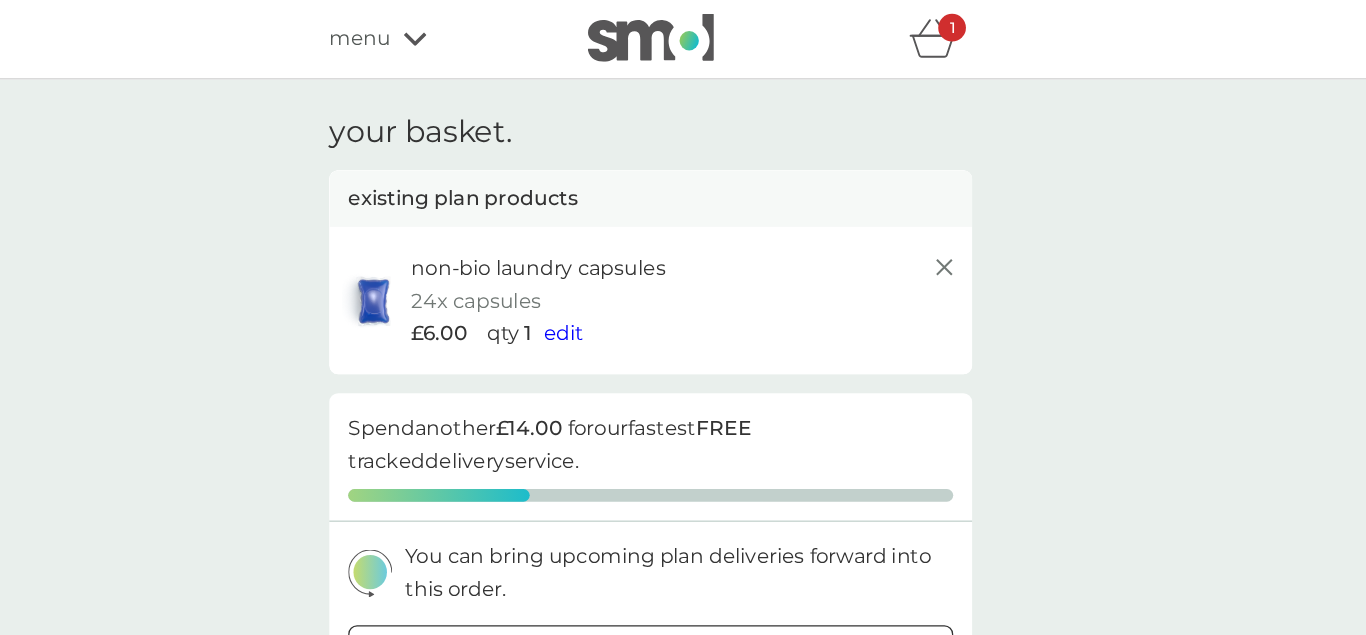 click on "edit" at bounding box center (614, 264) 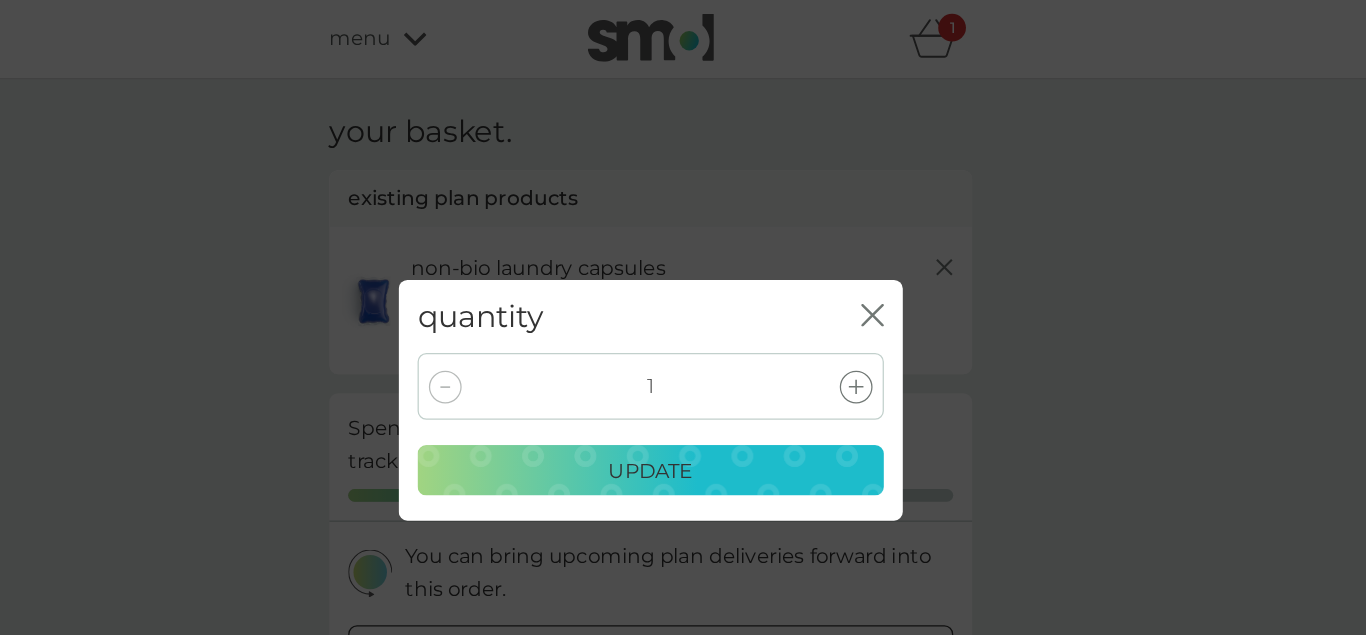 click 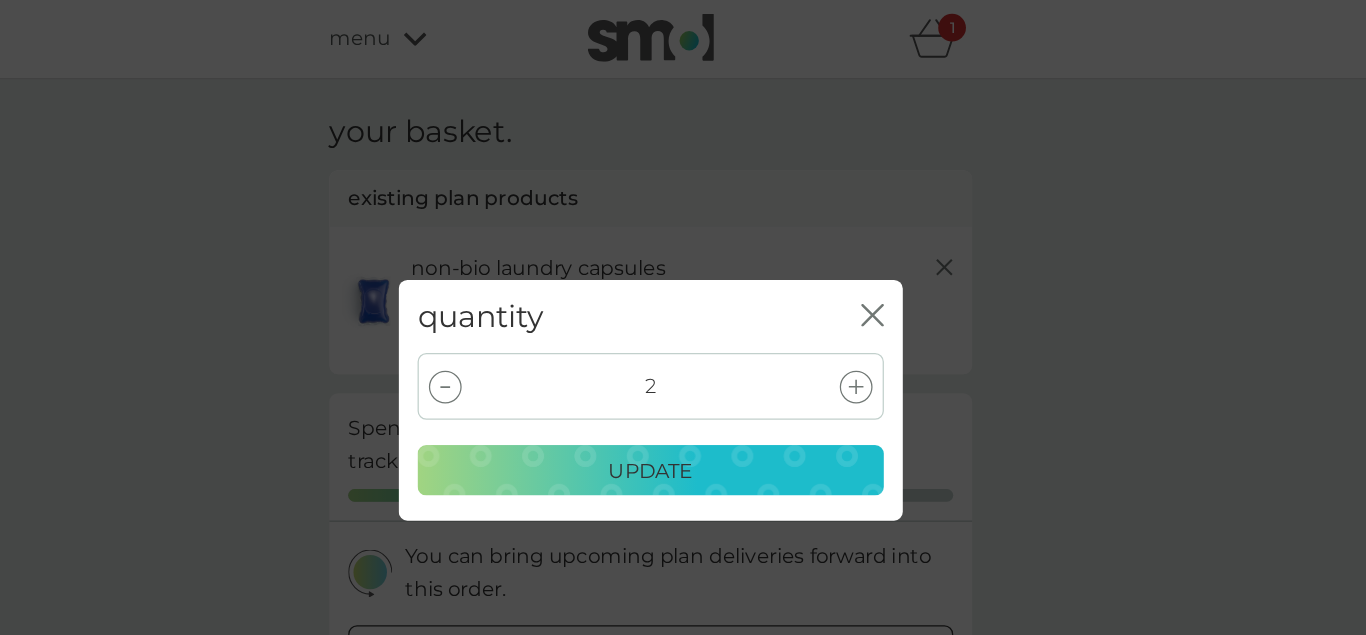 click on "update" at bounding box center (683, 374) 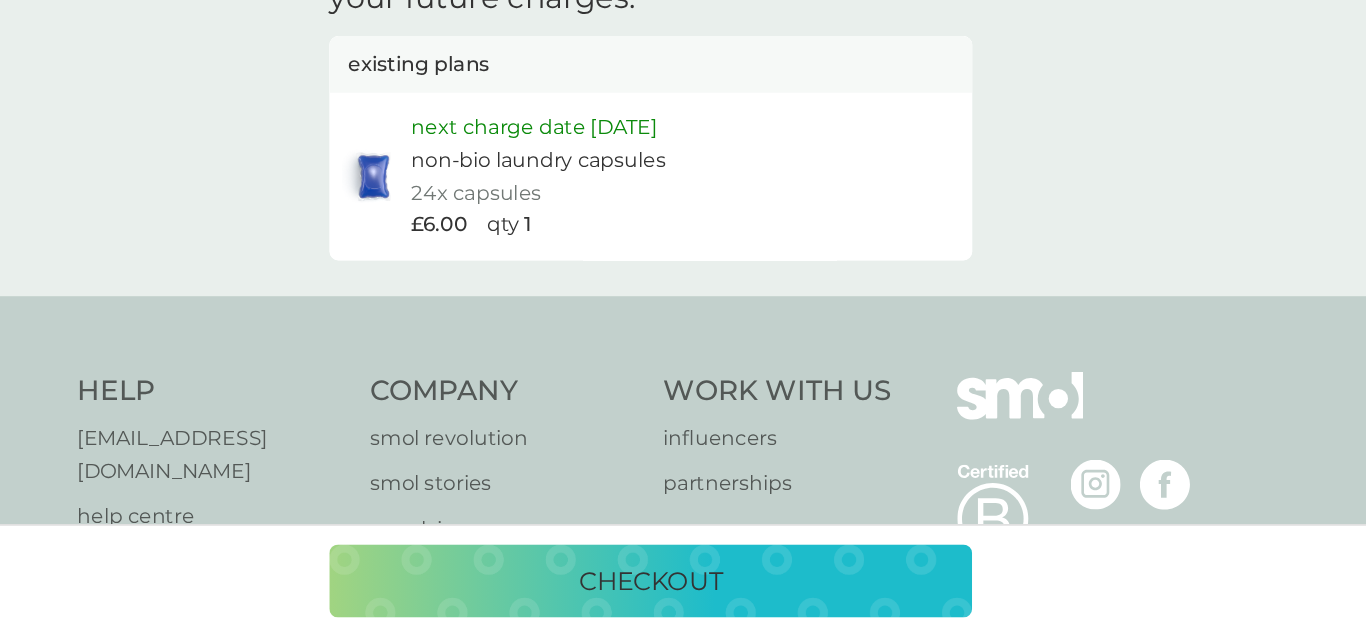 scroll, scrollTop: 787, scrollLeft: 0, axis: vertical 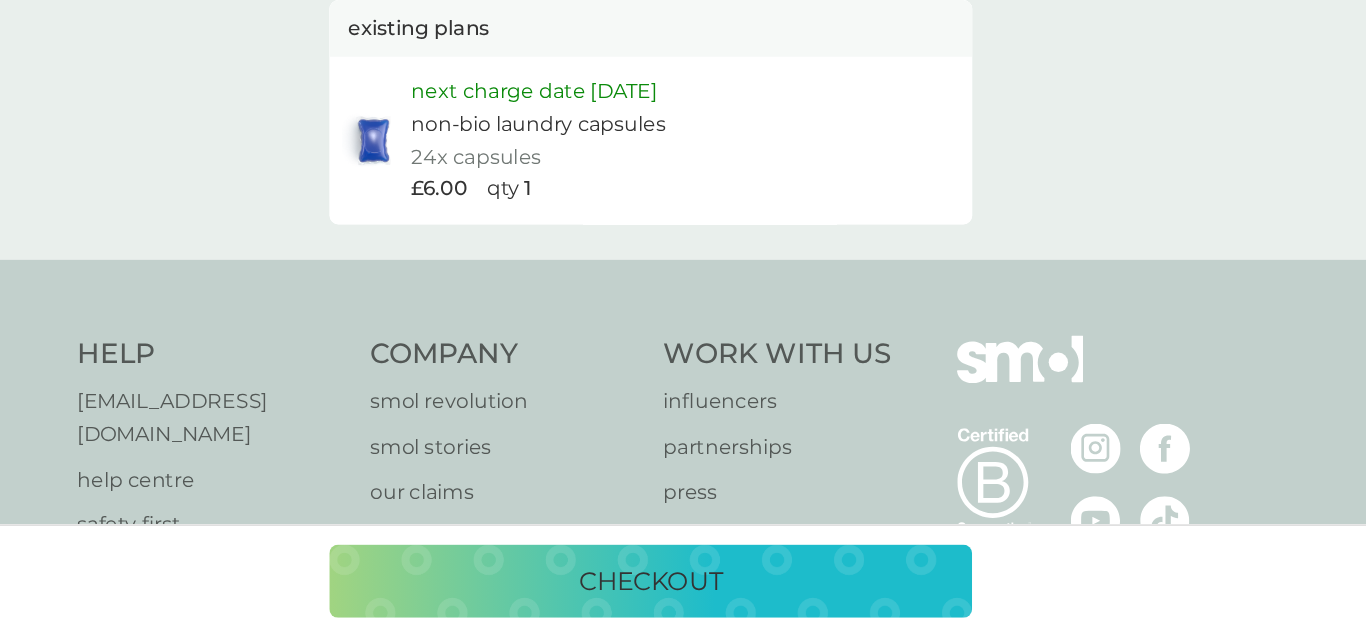 click on "checkout" at bounding box center (683, 592) 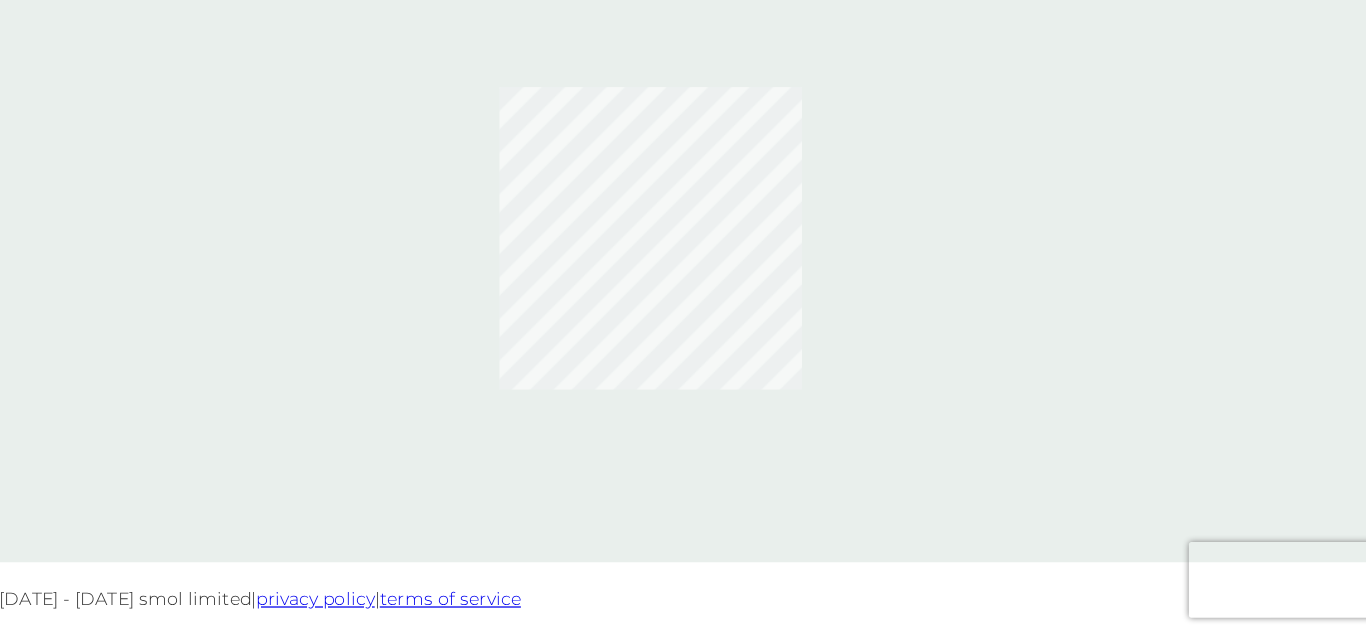 scroll, scrollTop: 0, scrollLeft: 0, axis: both 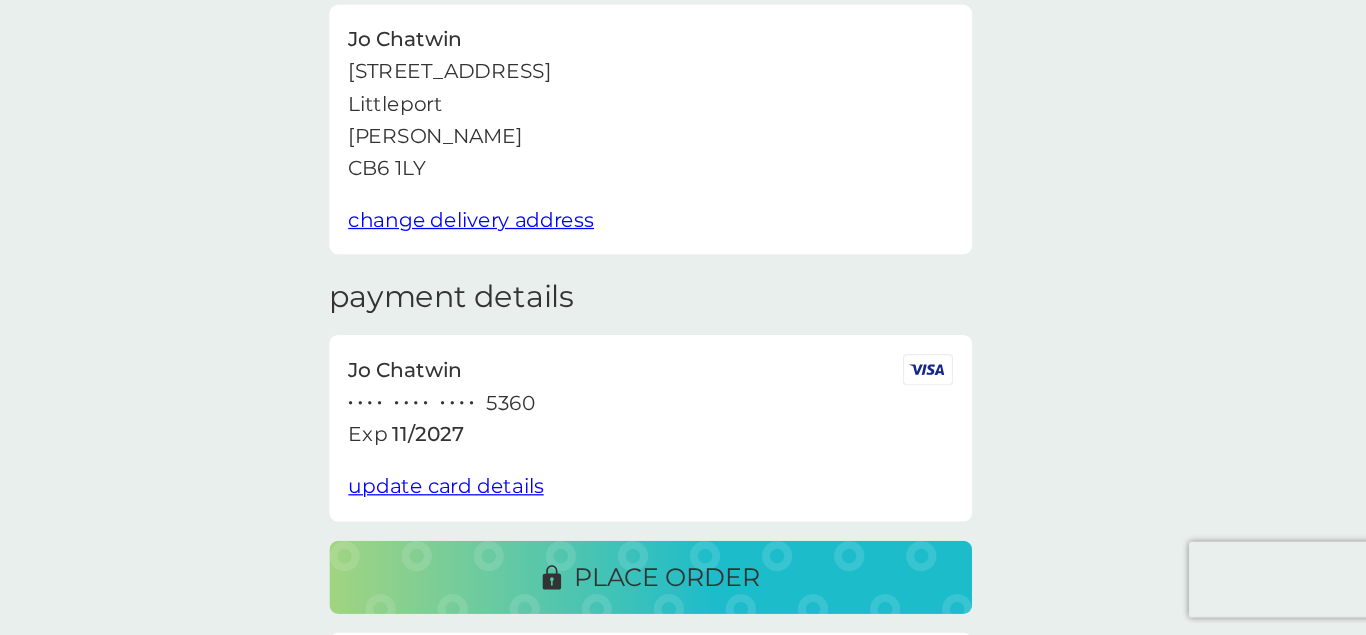 click on "place order" at bounding box center [695, 589] 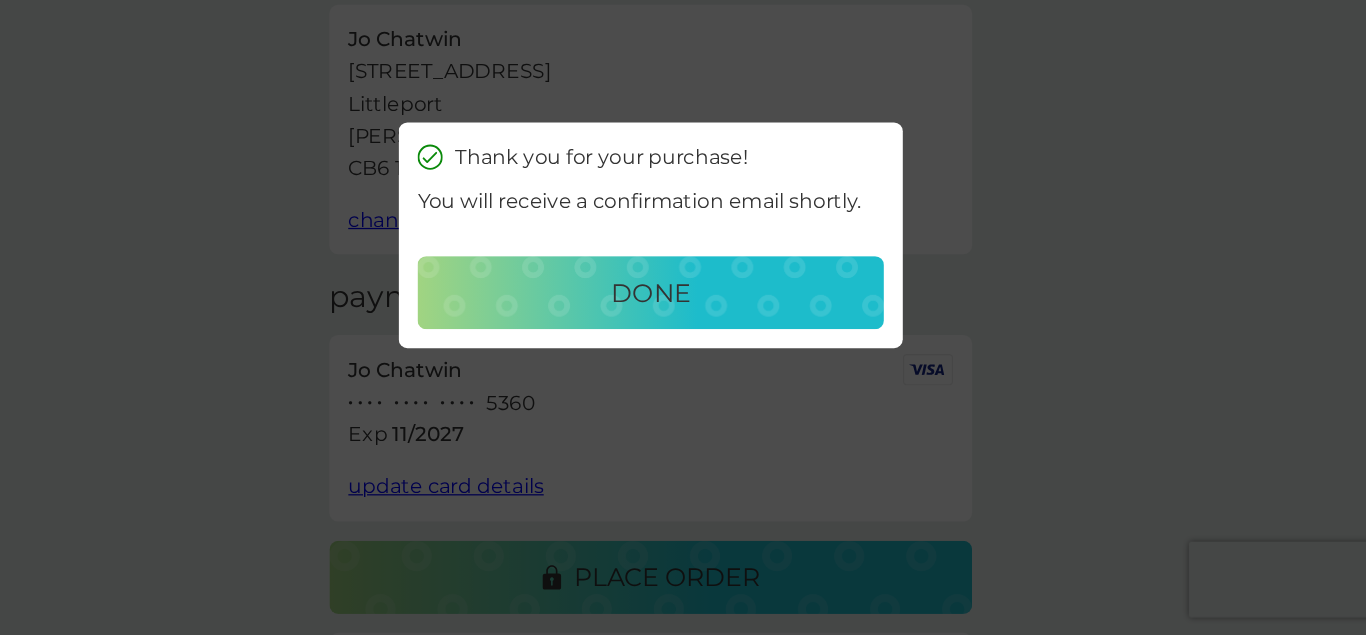 click on "done" at bounding box center (683, 363) 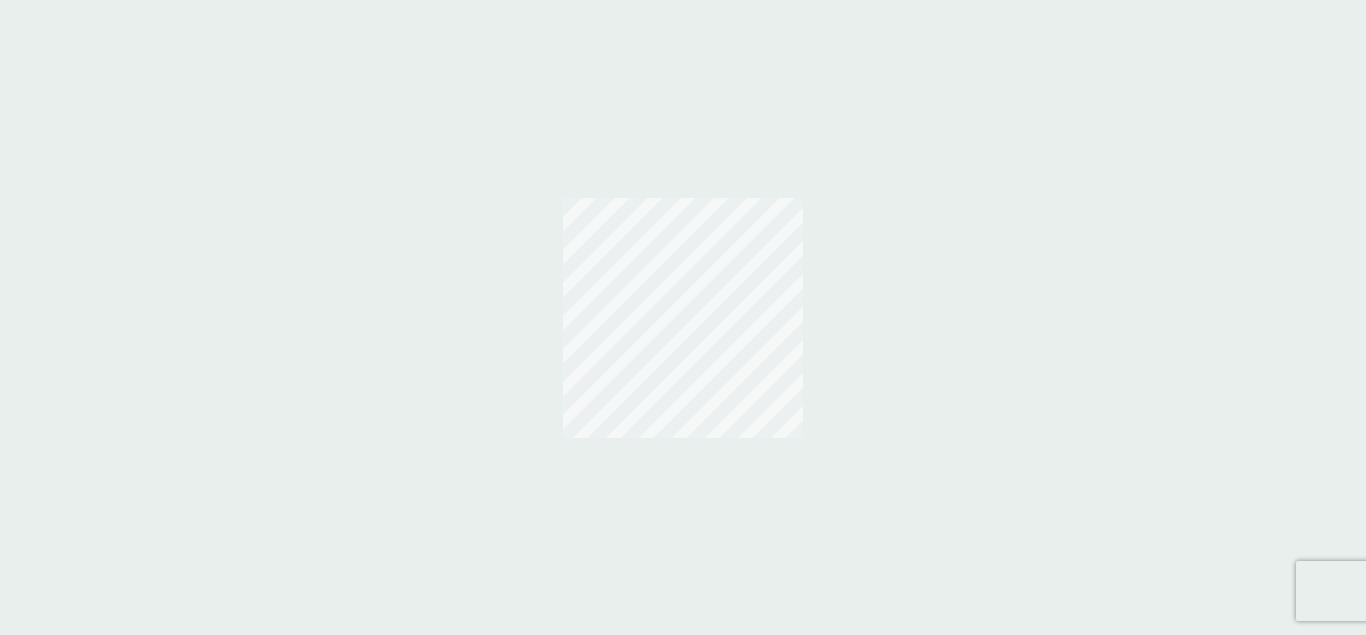 scroll, scrollTop: 0, scrollLeft: 0, axis: both 